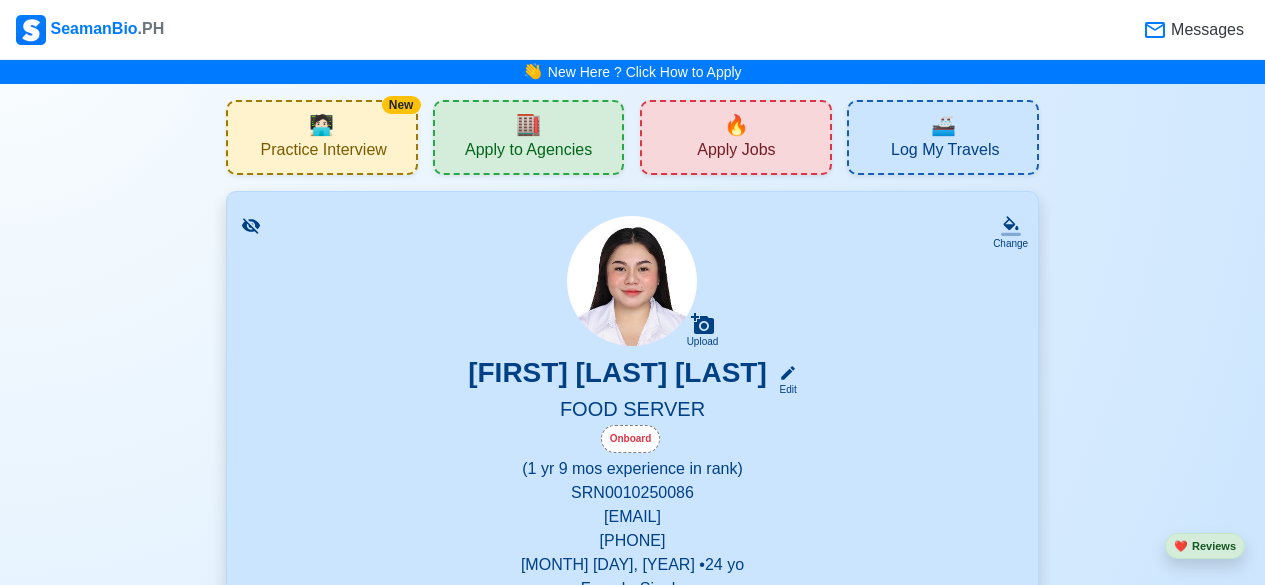scroll, scrollTop: 1033, scrollLeft: 0, axis: vertical 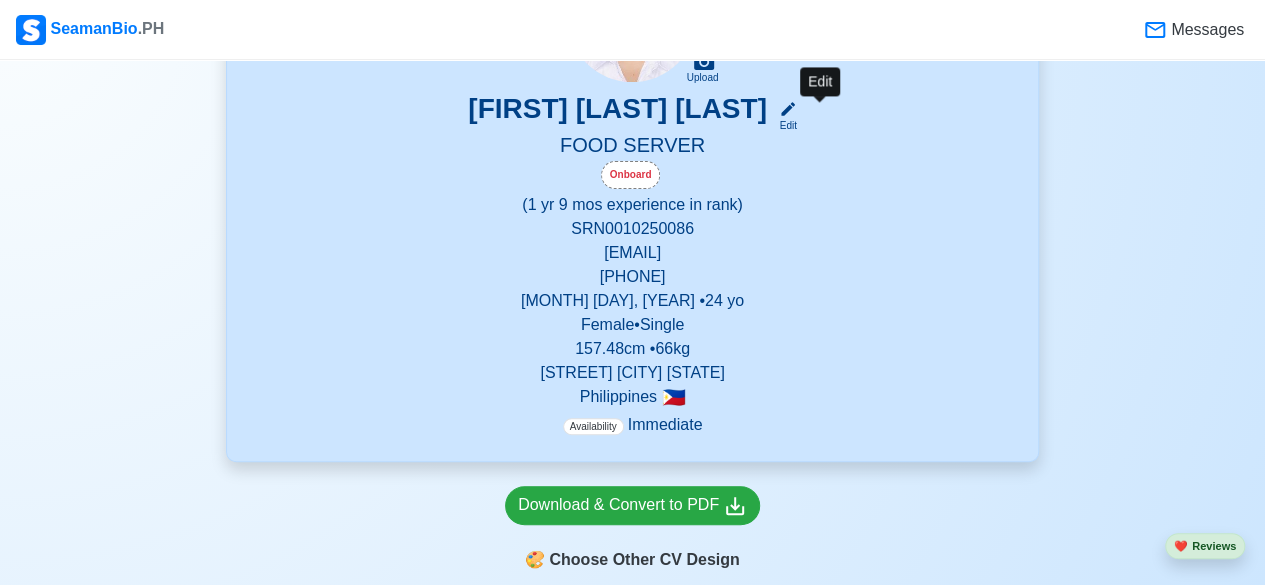 click 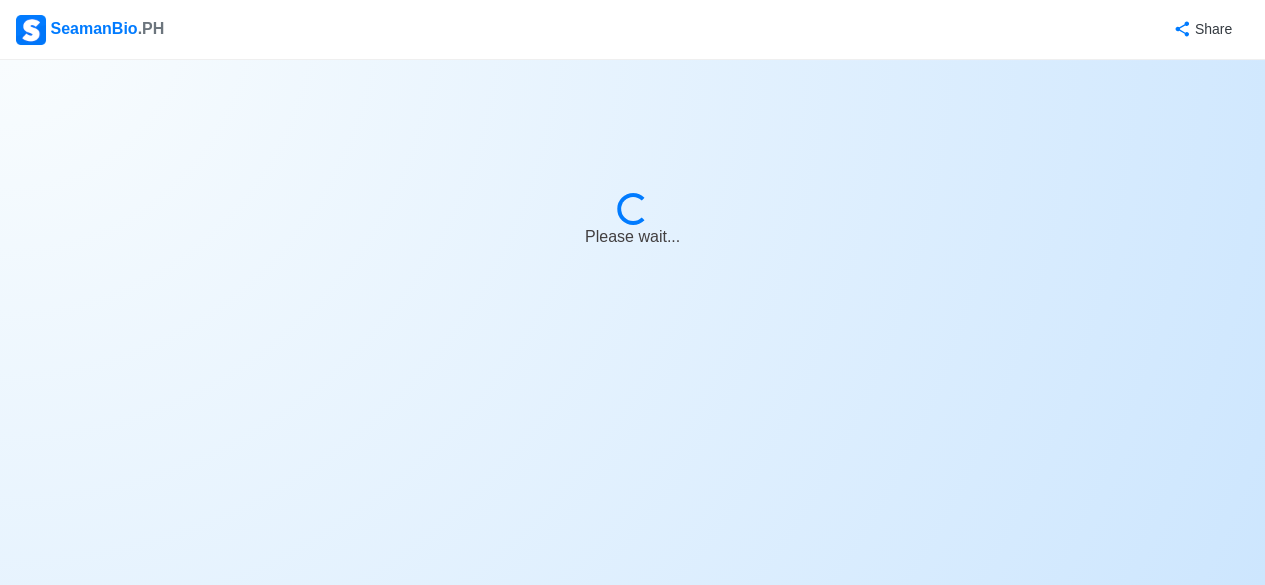 scroll, scrollTop: 0, scrollLeft: 0, axis: both 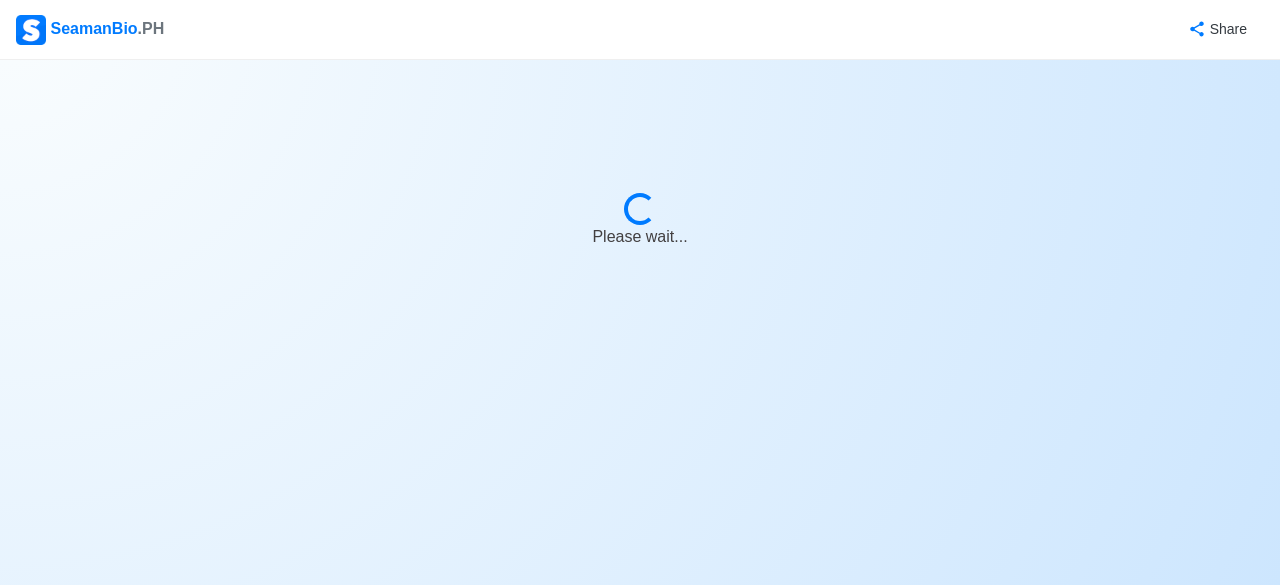 select on "Onboard" 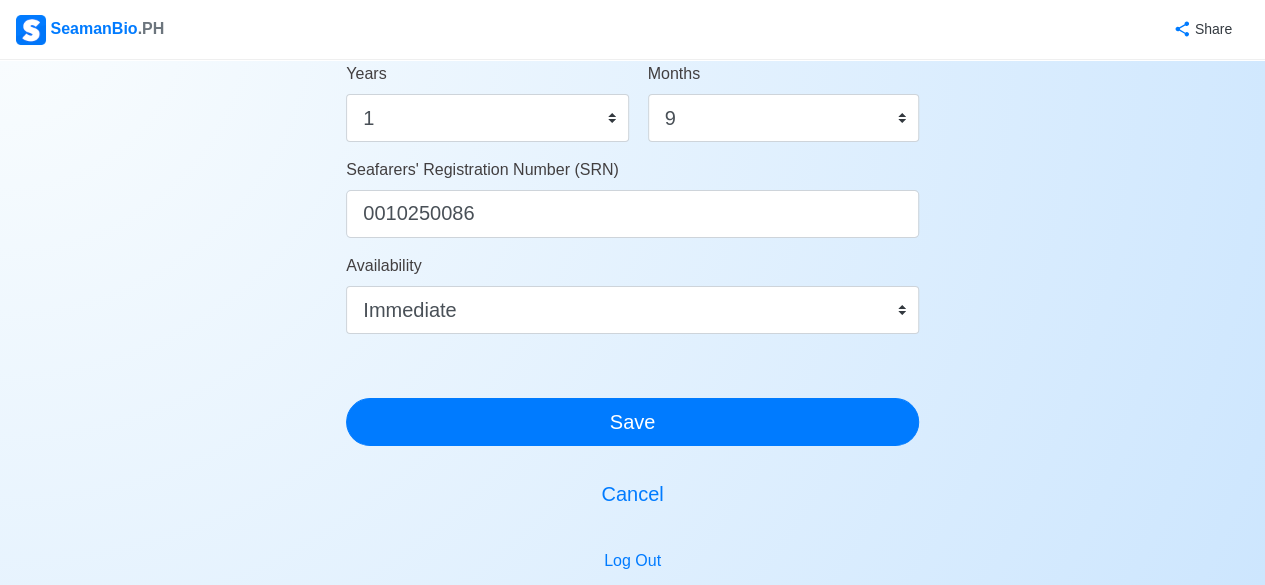scroll, scrollTop: 1343, scrollLeft: 0, axis: vertical 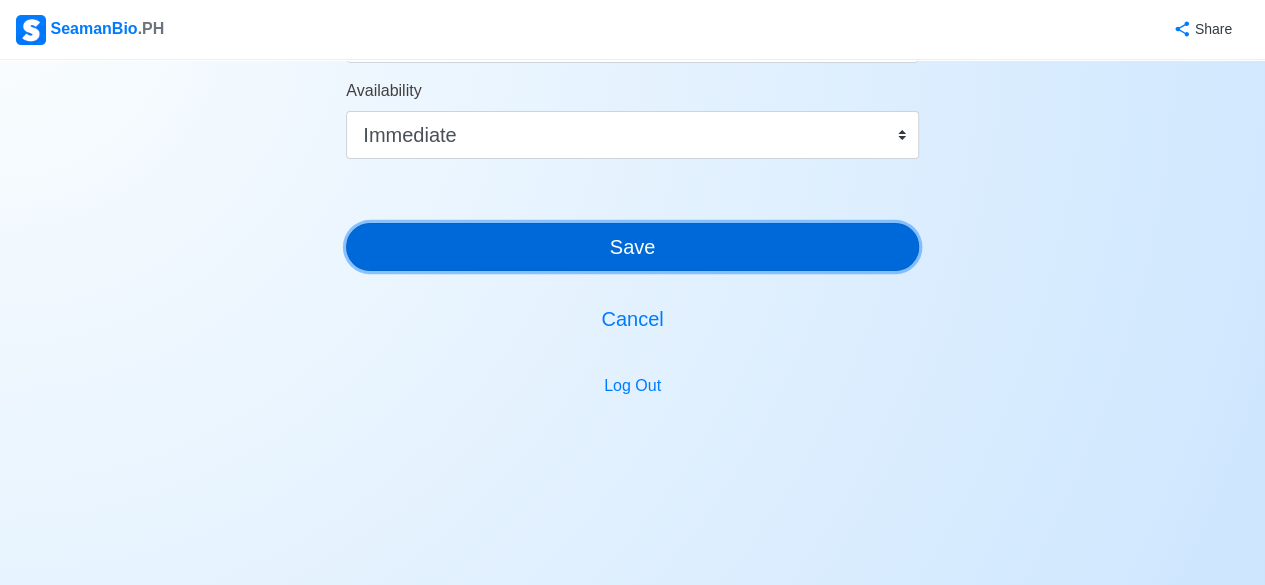 click on "Save" at bounding box center [632, 247] 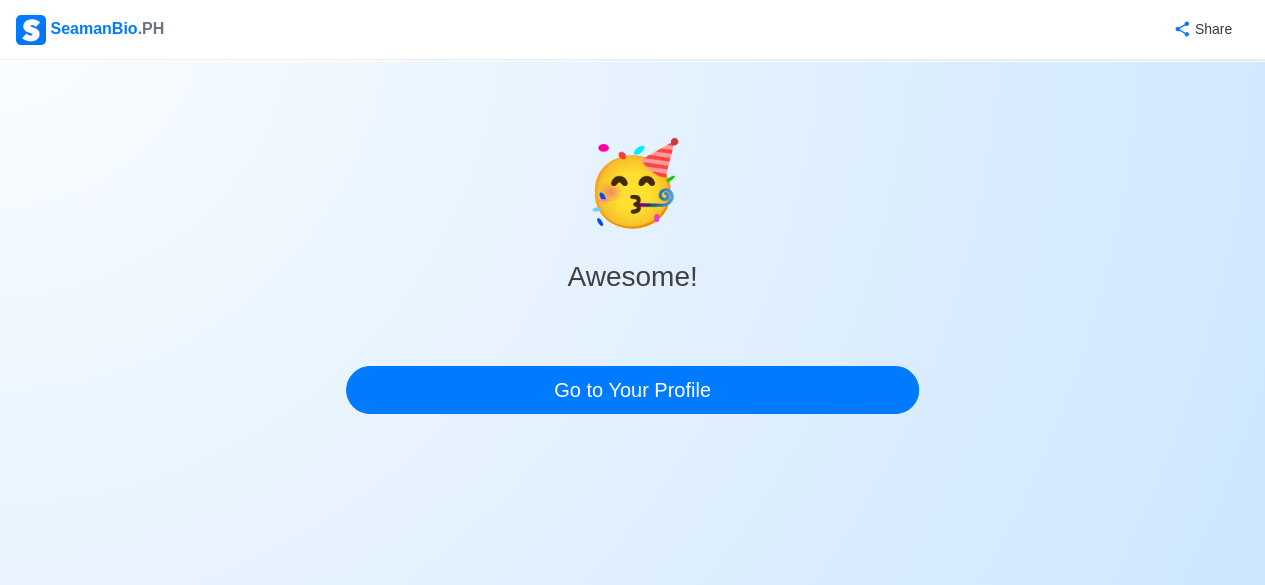 scroll, scrollTop: 0, scrollLeft: 0, axis: both 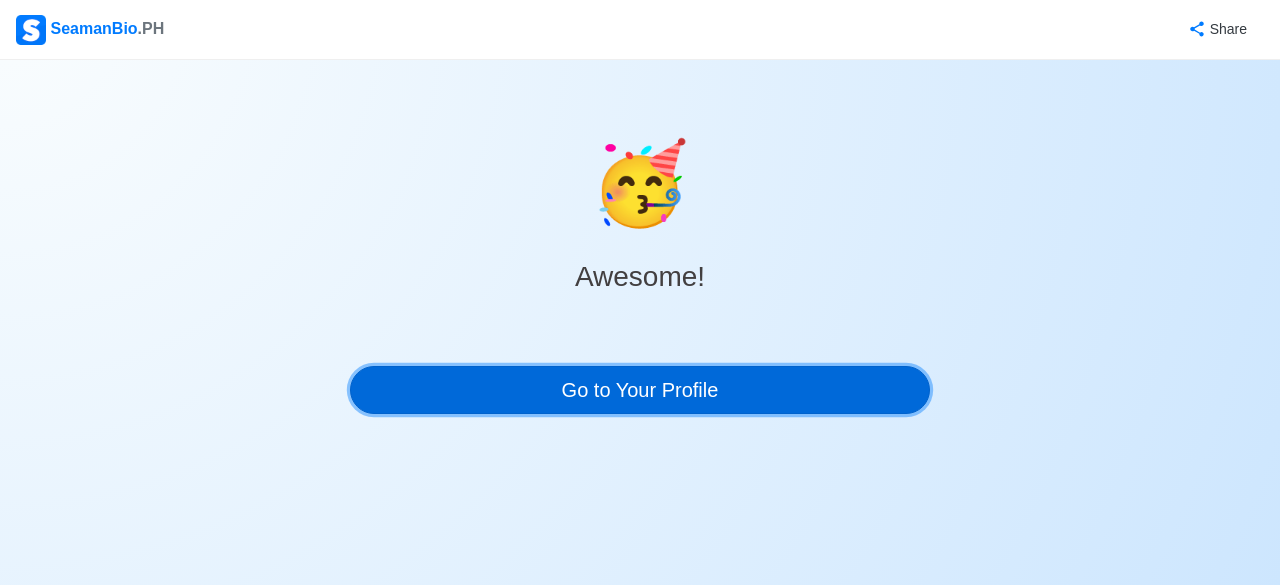 click on "Go to Your Profile" at bounding box center (640, 390) 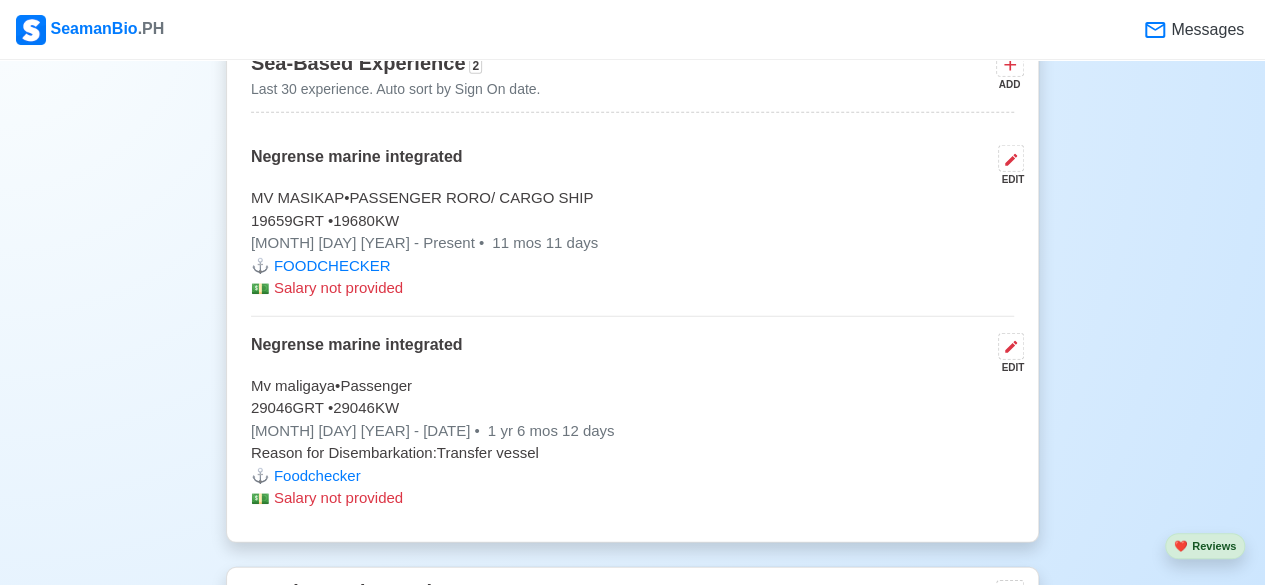 scroll, scrollTop: 2734, scrollLeft: 0, axis: vertical 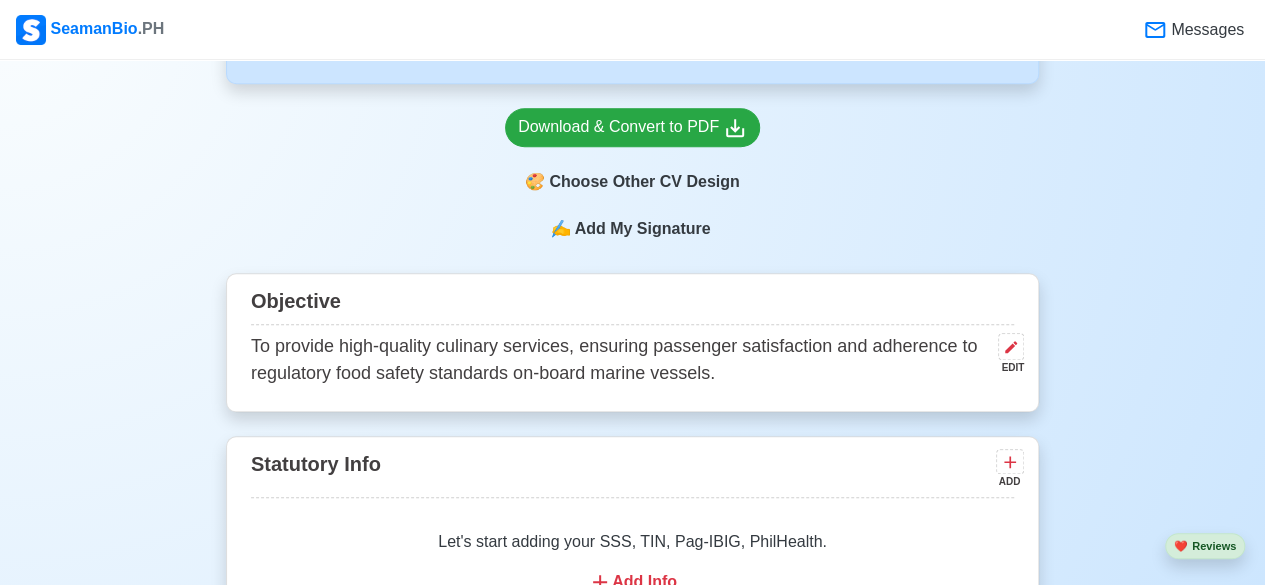 click on "Download & Convert to PDF 🎨 Choose Other CV Design" at bounding box center (632, 150) 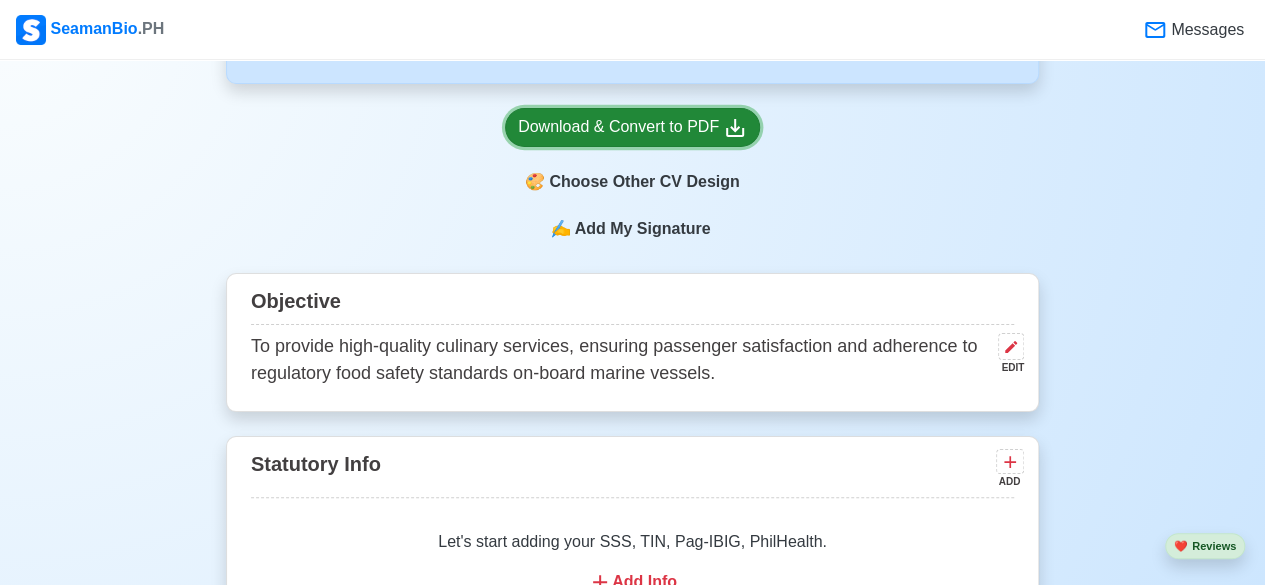 click on "Download & Convert to PDF" at bounding box center (632, 127) 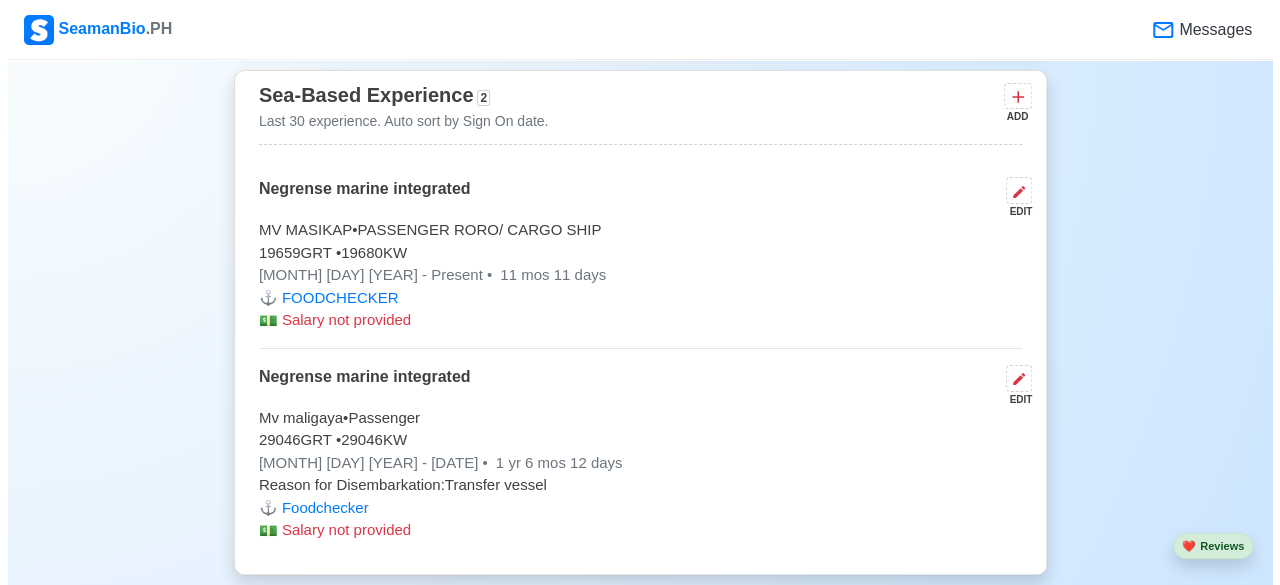 scroll, scrollTop: 2712, scrollLeft: 0, axis: vertical 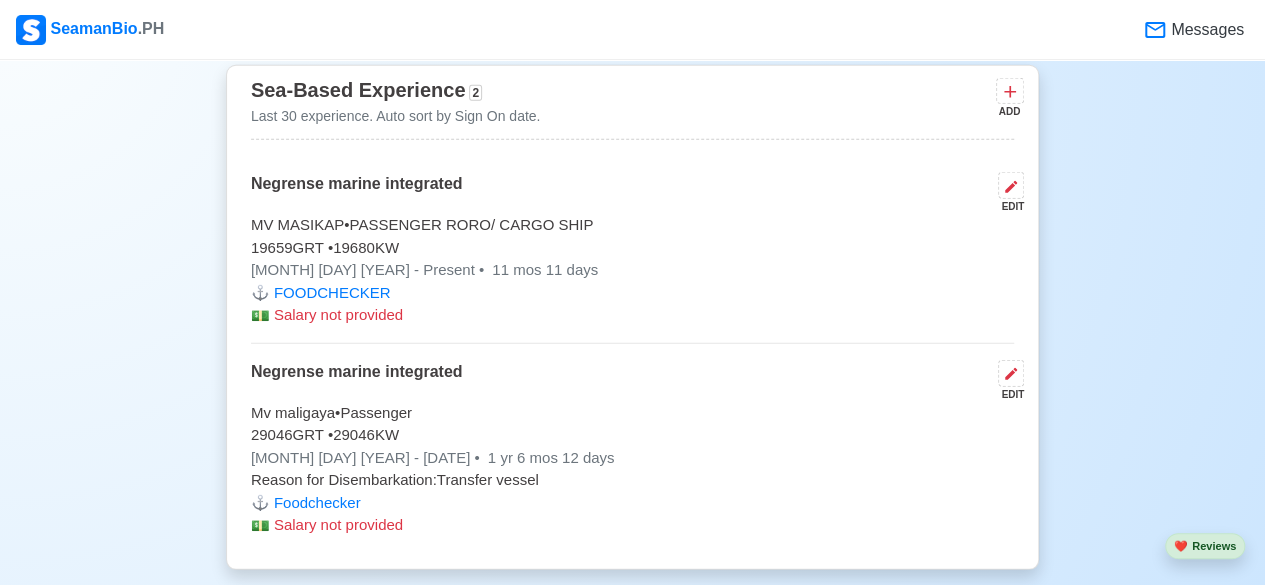 click on "Sea-Based Experience 2 Last 30 experience. Auto sort by Sign On date. ADD Negrense marine integrated EDIT MV MASIKAP • PASSENGER RORO/ CARGO SHIP 19659 GRT • 19680 KW [MONTH] [DAY] [YEAR] - Present • 11 mos 11 days ⚓️ FOODCHECKER 💵️ Salary not provided Negrense marine integrated EDIT Mv maligaya • Passenger 29046 GRT • 29046 KW [DATE] - [DATE] • 1 yr 6 mos 12 days Reason for Disembarkation: Transfer vessel ⚓️ Foodchecker 💵️ Salary not provided" at bounding box center [632, 317] 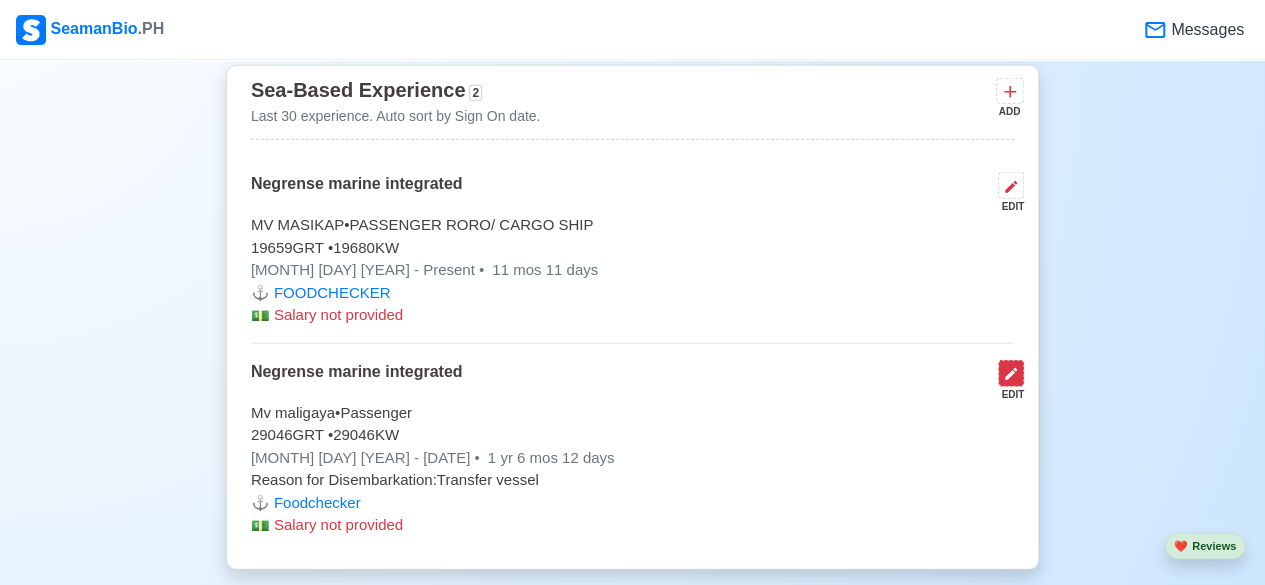 click 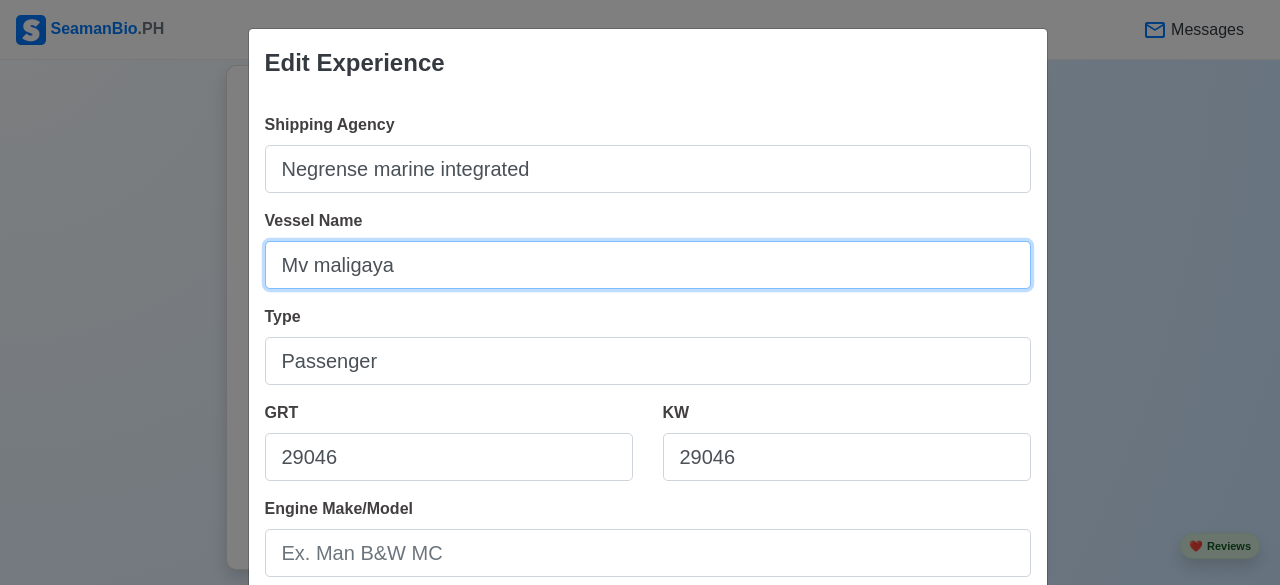 drag, startPoint x: 400, startPoint y: 261, endPoint x: 295, endPoint y: 278, distance: 106.36729 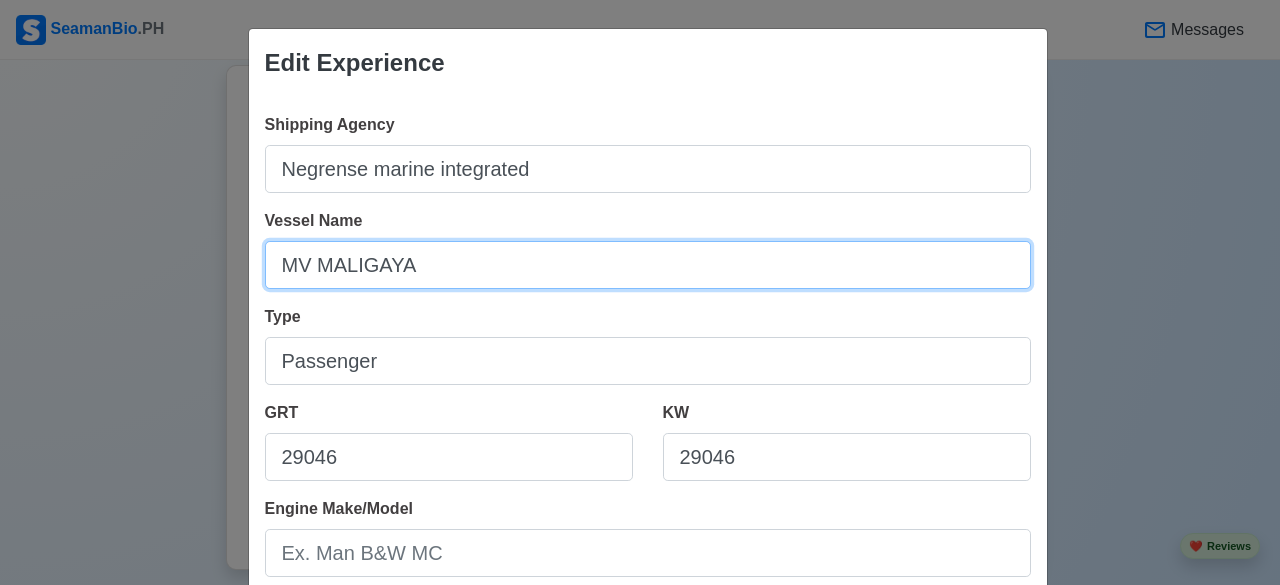 type on "MV MALIGAYA" 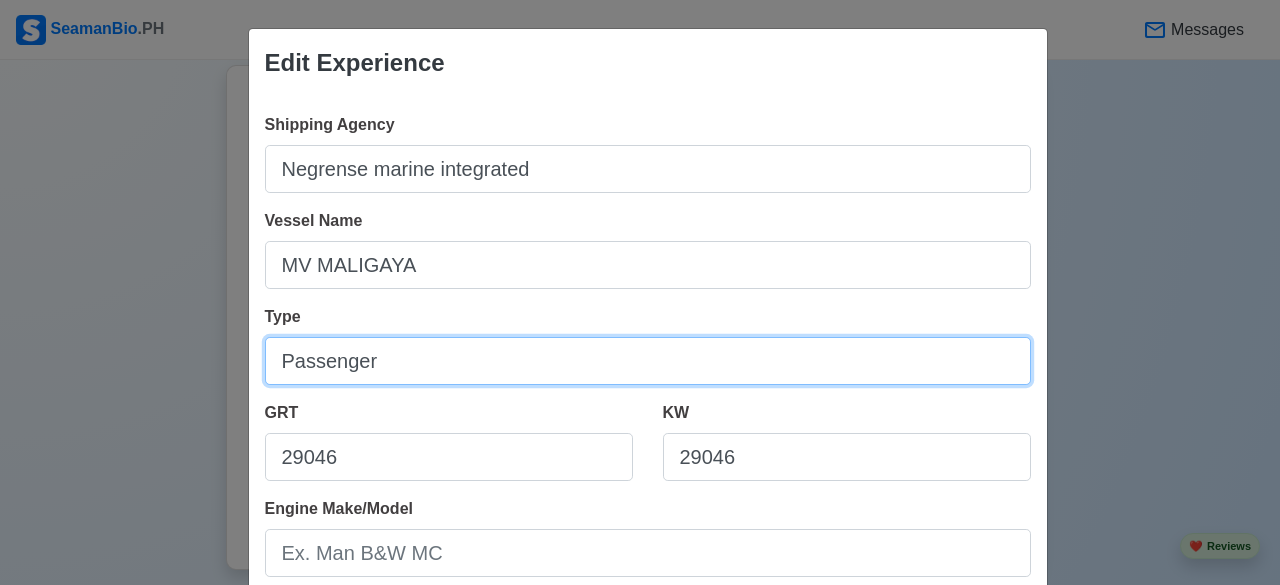 click on "Passenger" at bounding box center [648, 361] 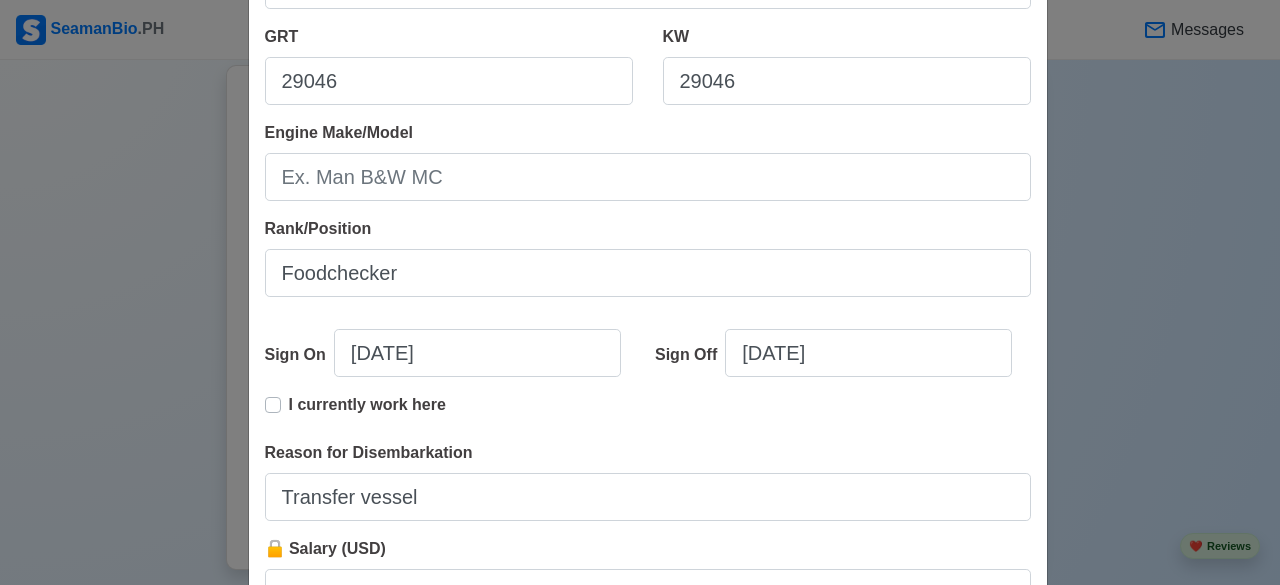 scroll, scrollTop: 381, scrollLeft: 0, axis: vertical 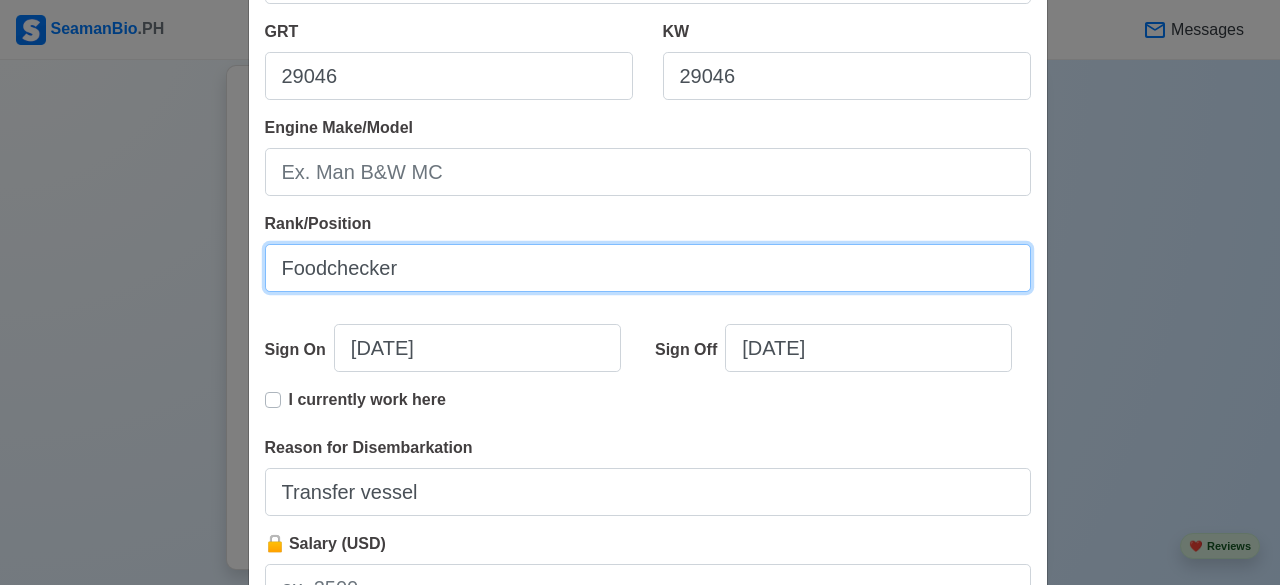 drag, startPoint x: 417, startPoint y: 245, endPoint x: 178, endPoint y: 260, distance: 239.47025 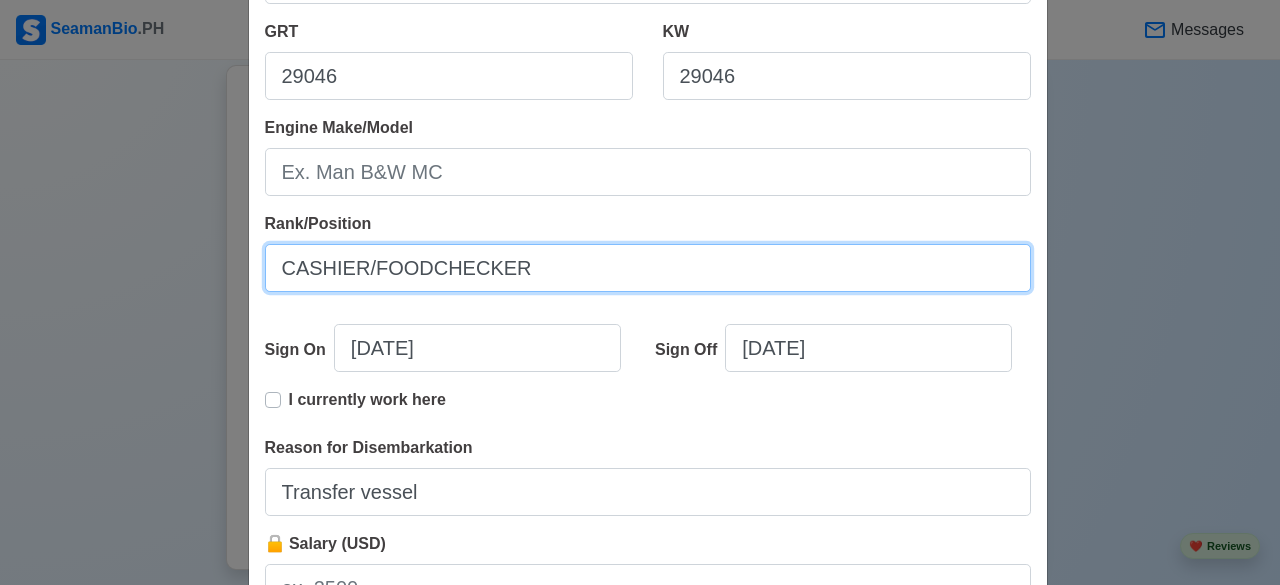 type on "CASHIER/FOODCHECKER" 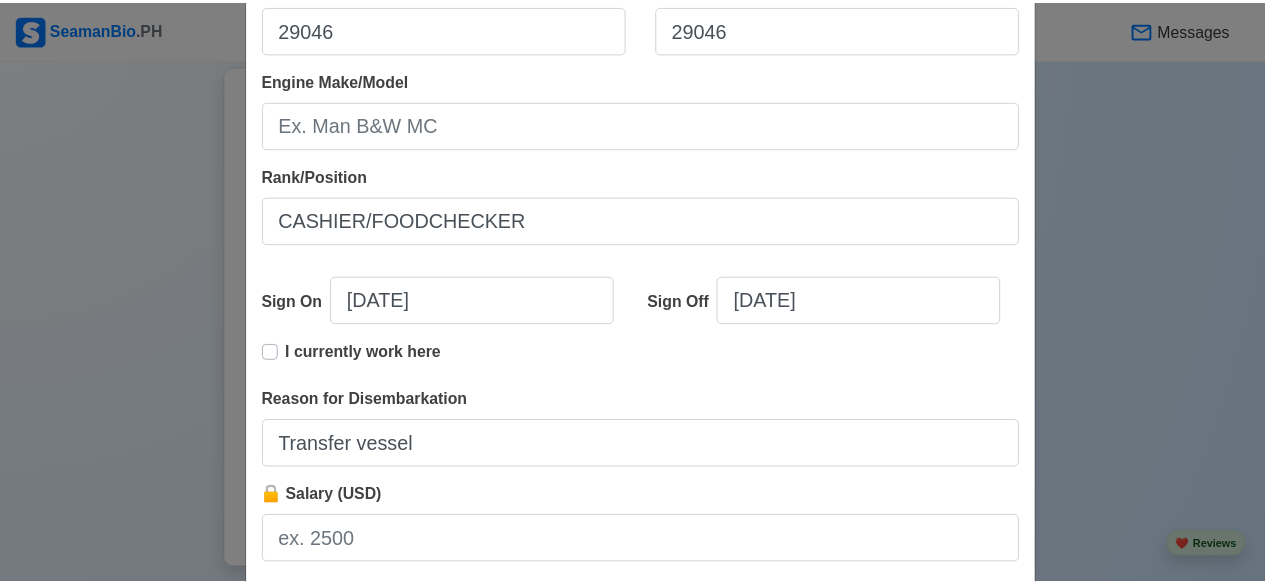 scroll, scrollTop: 553, scrollLeft: 0, axis: vertical 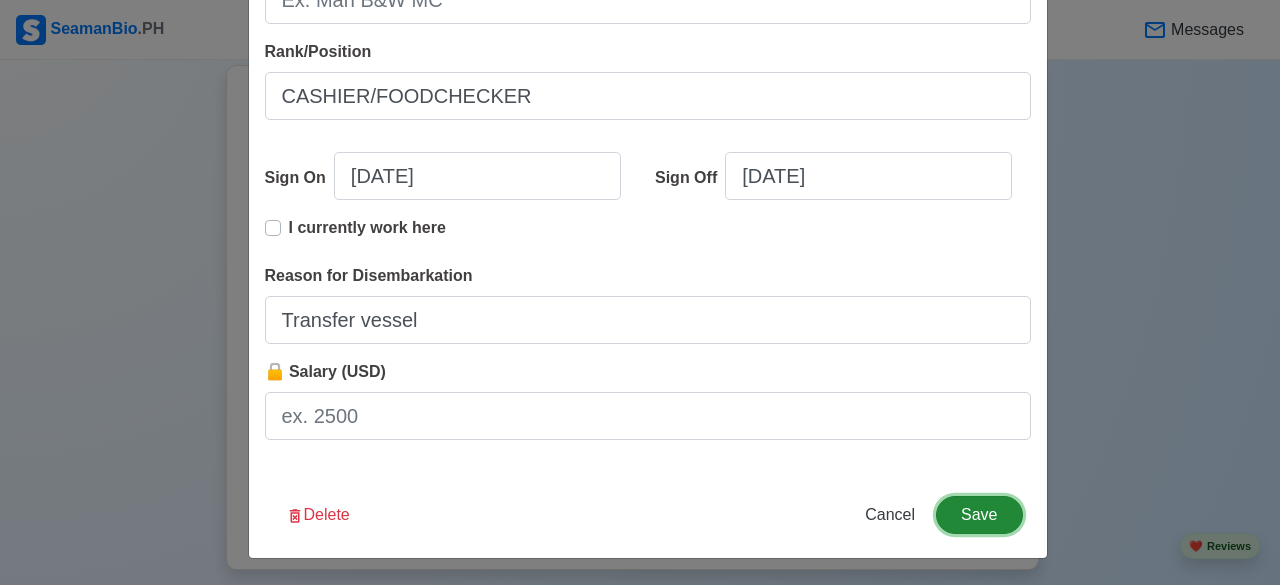 click on "Save" at bounding box center [979, 515] 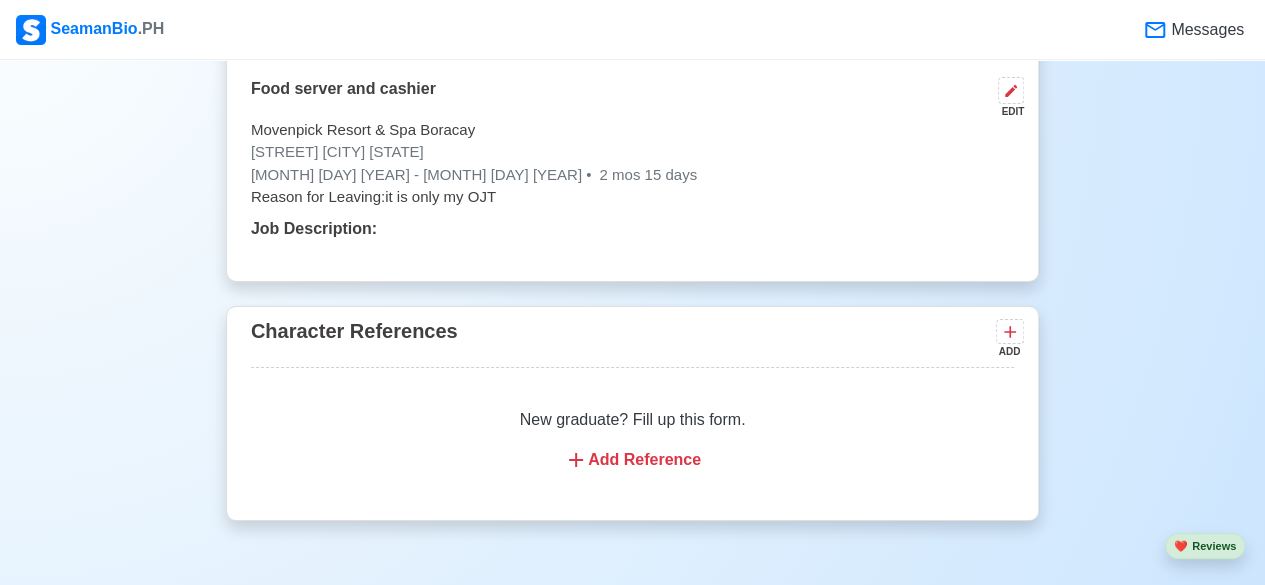 scroll, scrollTop: 3325, scrollLeft: 0, axis: vertical 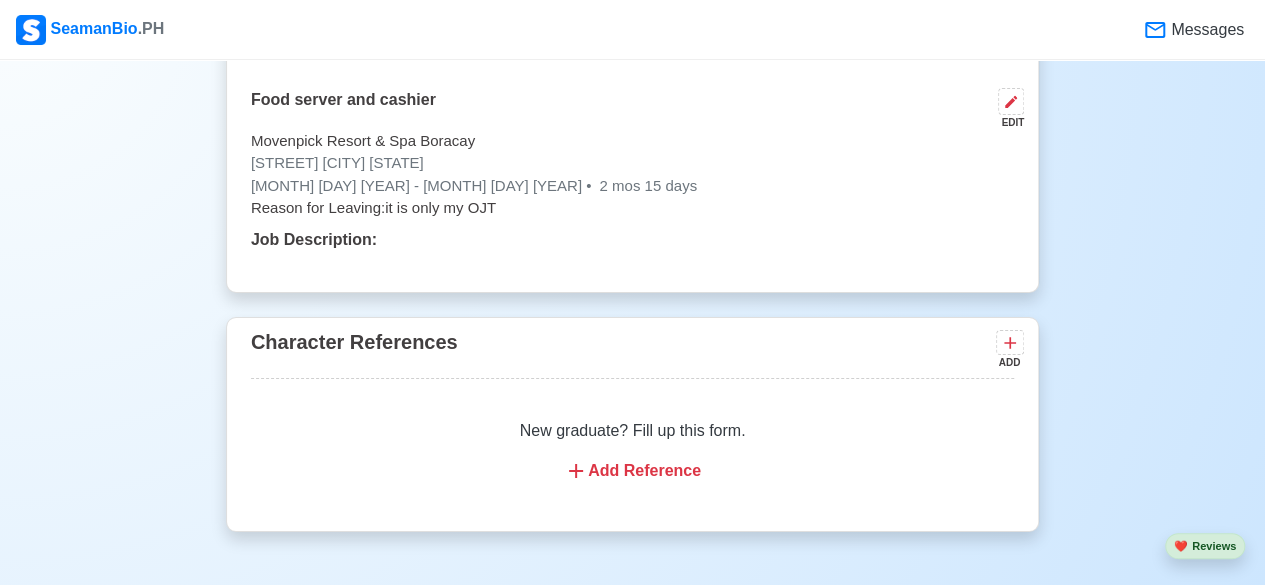 click on "Add Reference" at bounding box center (632, 471) 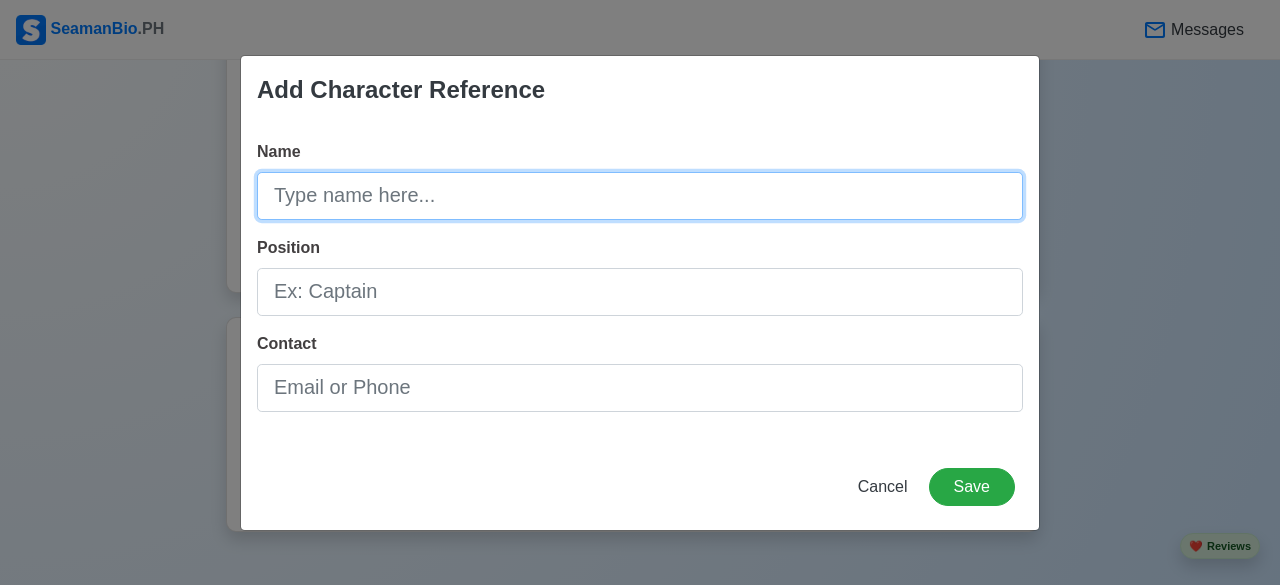click on "Name" at bounding box center [640, 196] 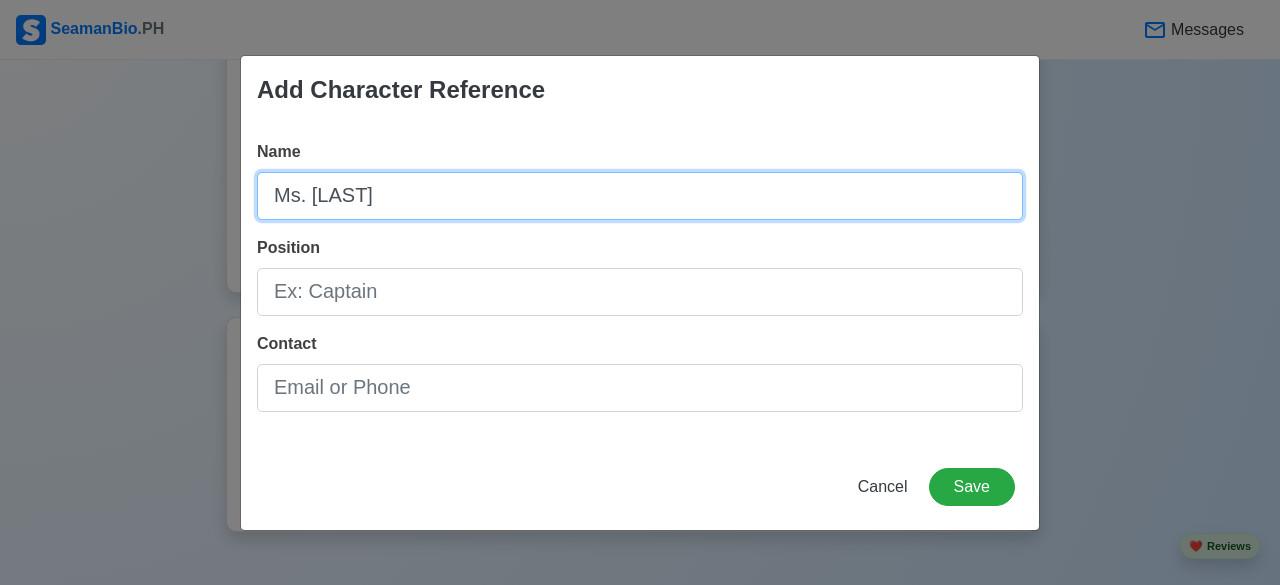 click on "Ms. [LAST]" at bounding box center [640, 196] 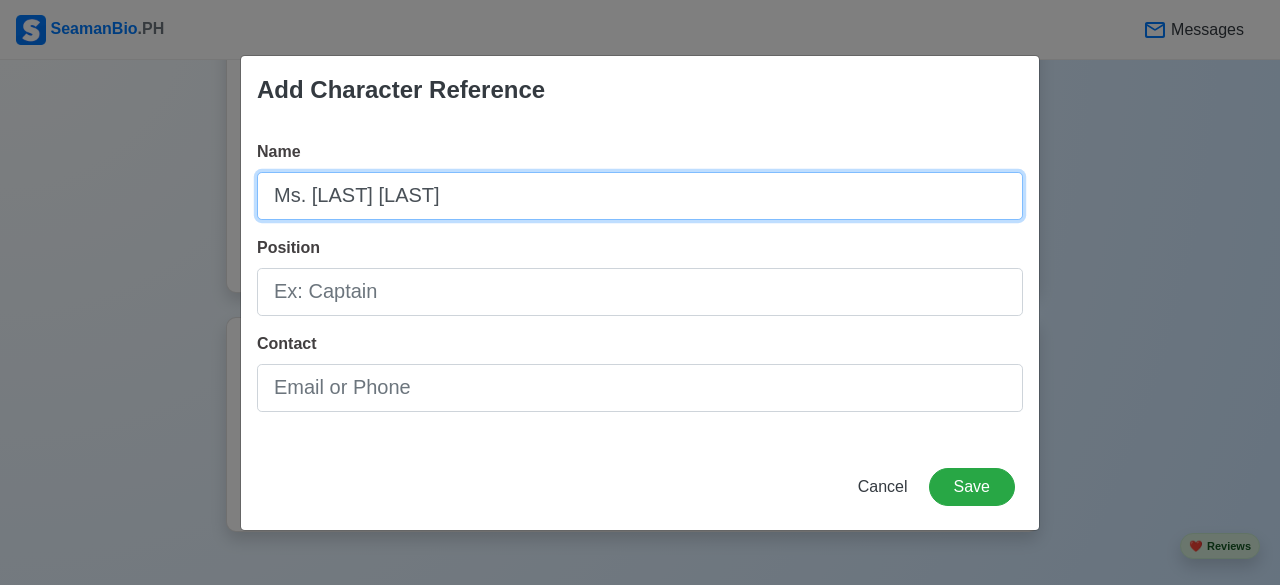 type on "Ms. [LAST] [LAST]" 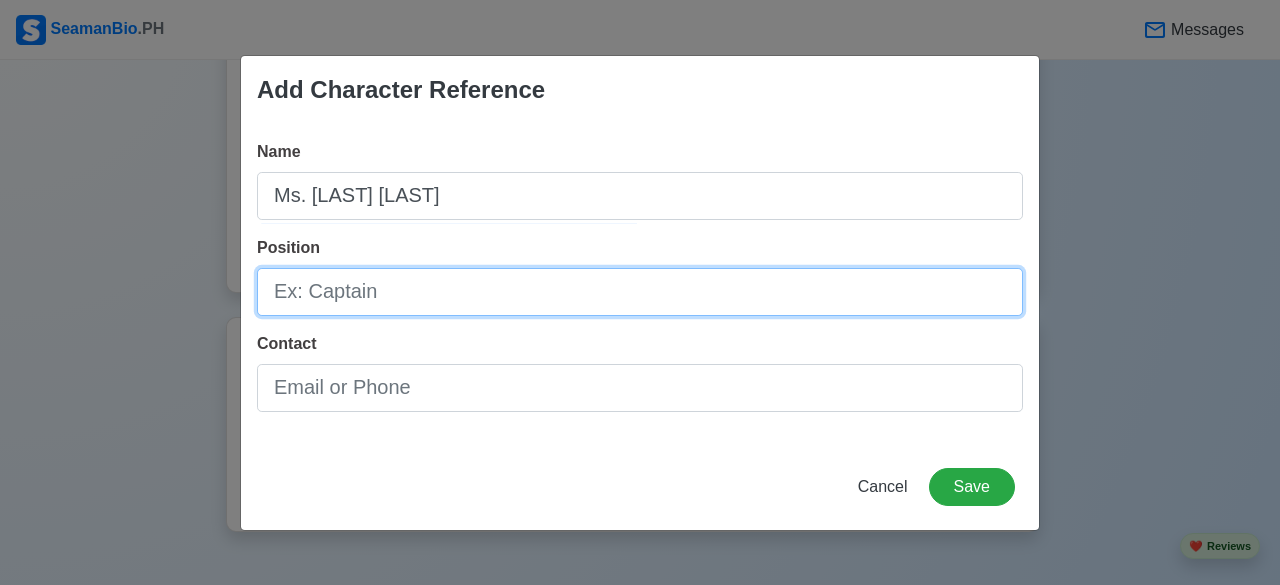 click on "Position" at bounding box center (640, 292) 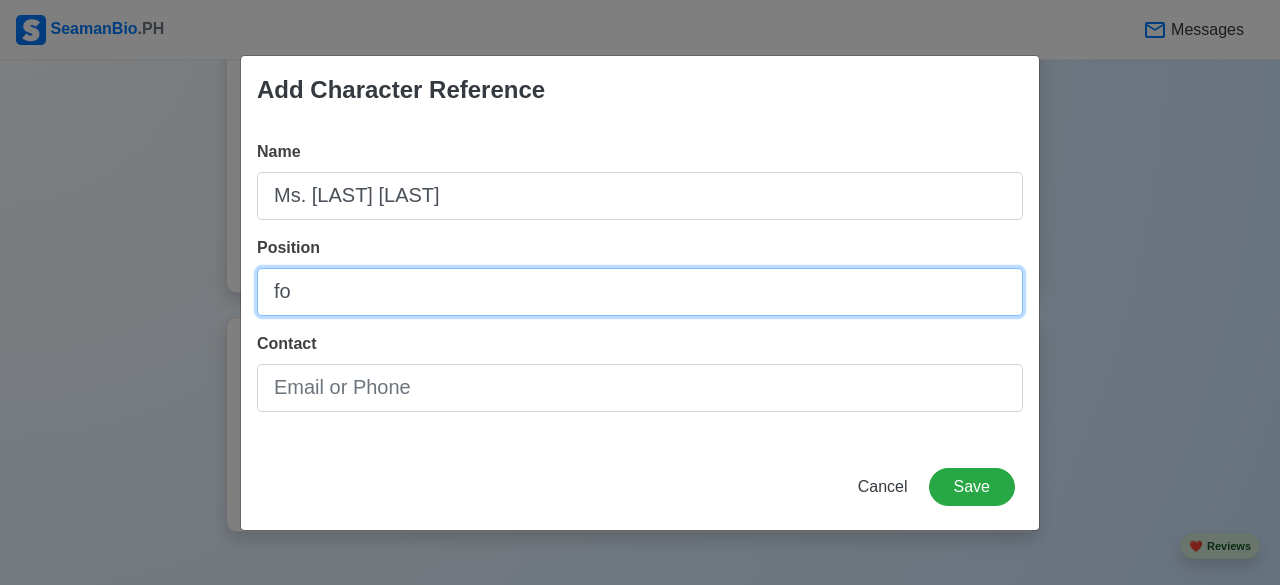 type on "f" 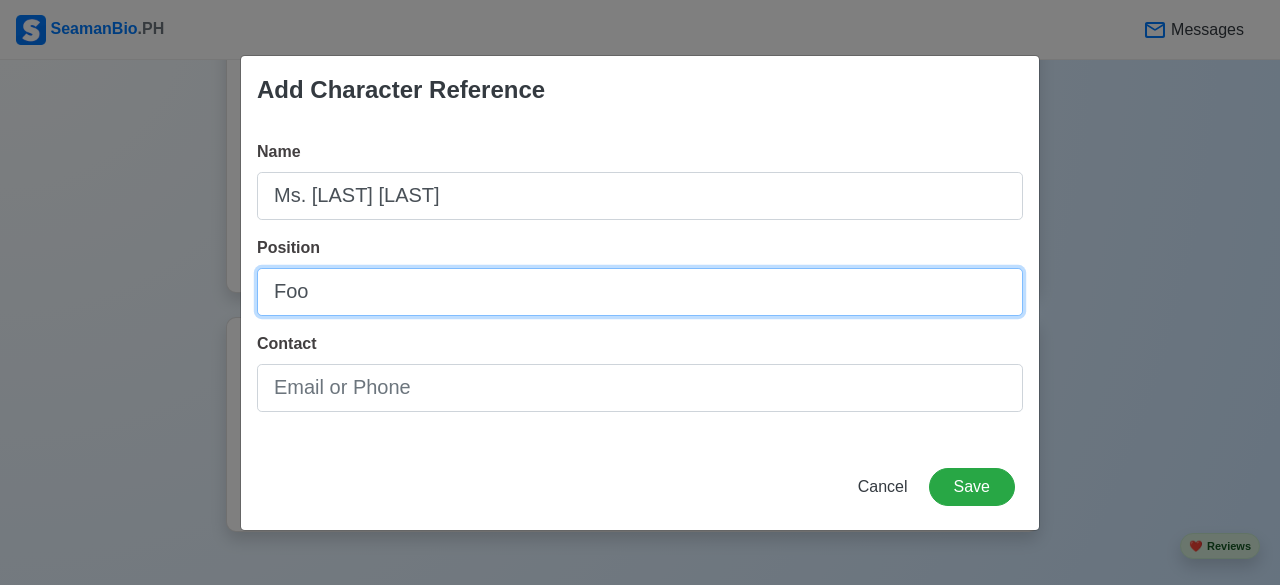 type on "Foo" 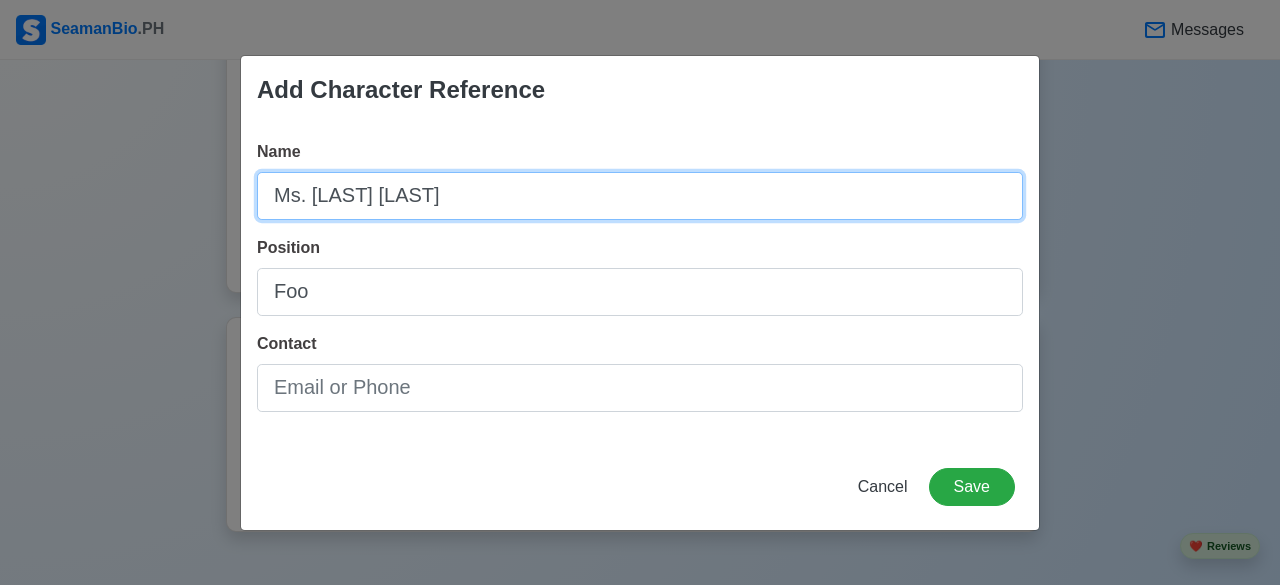 drag, startPoint x: 466, startPoint y: 195, endPoint x: 236, endPoint y: 231, distance: 232.80034 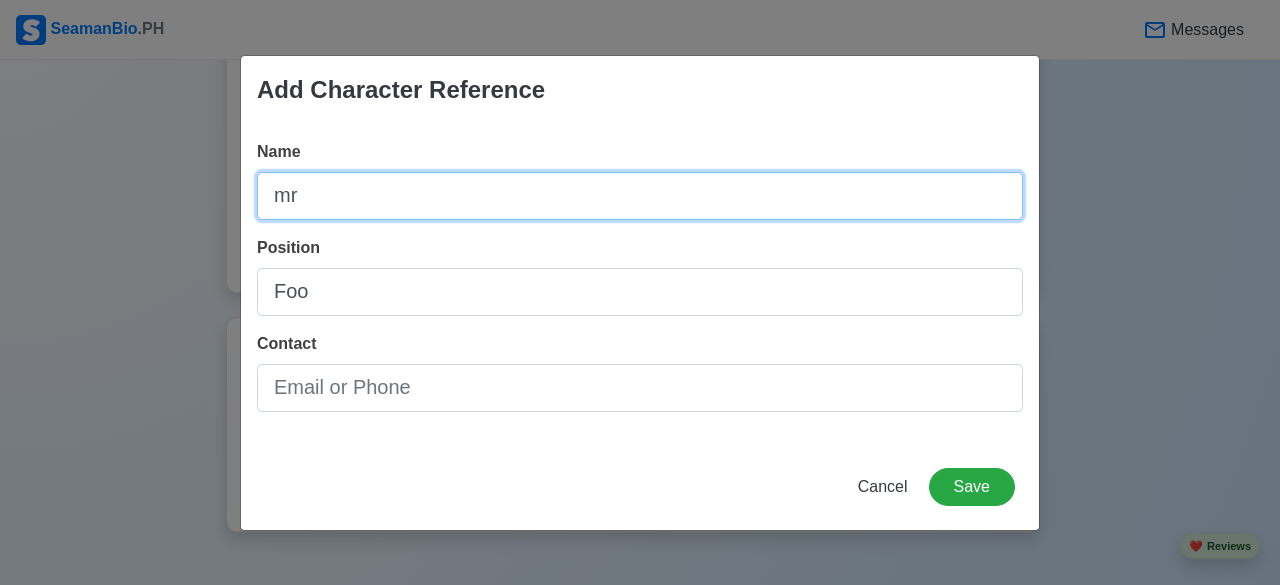 type on "m" 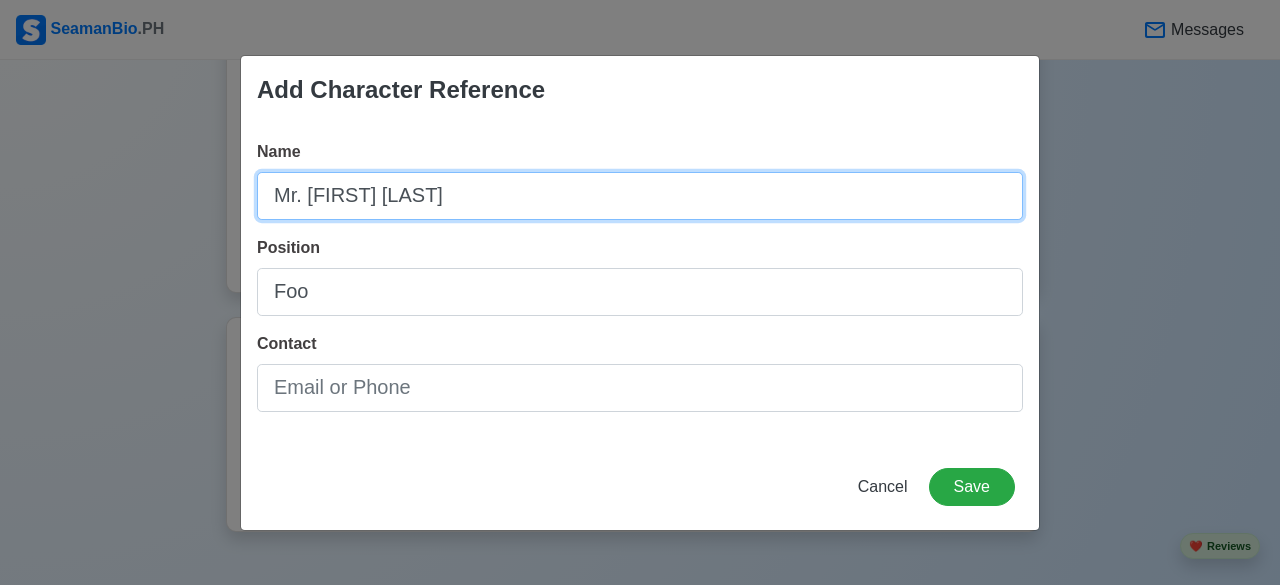 type on "Mr. [FIRST] [LAST]" 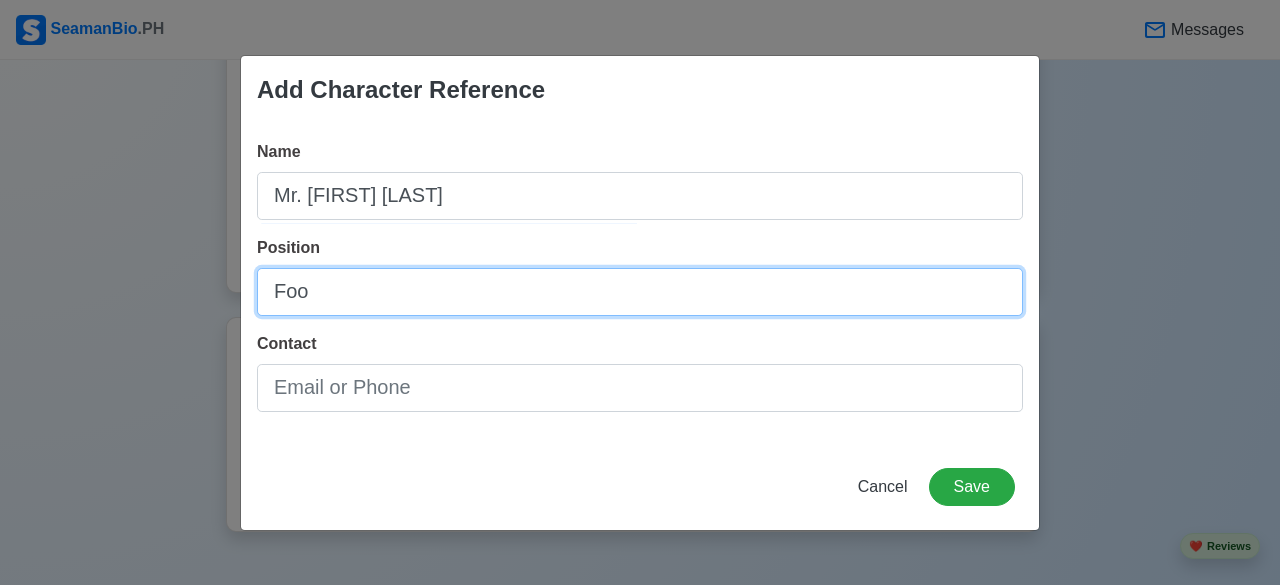 click on "Foo" at bounding box center (640, 292) 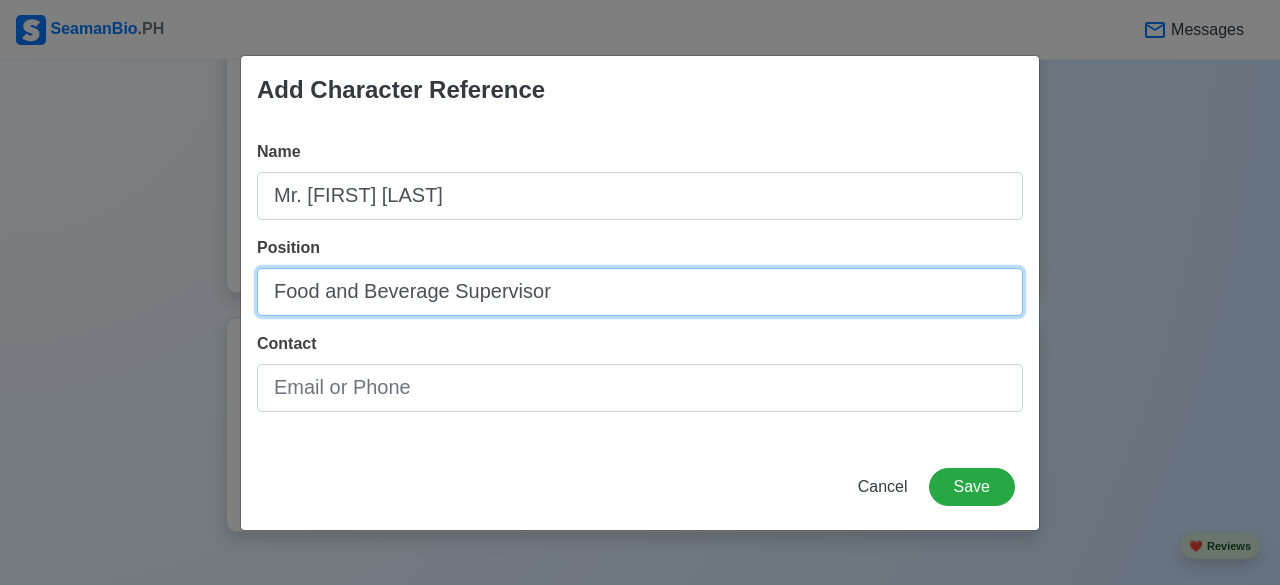 type on "Food and Beverage Supervisor" 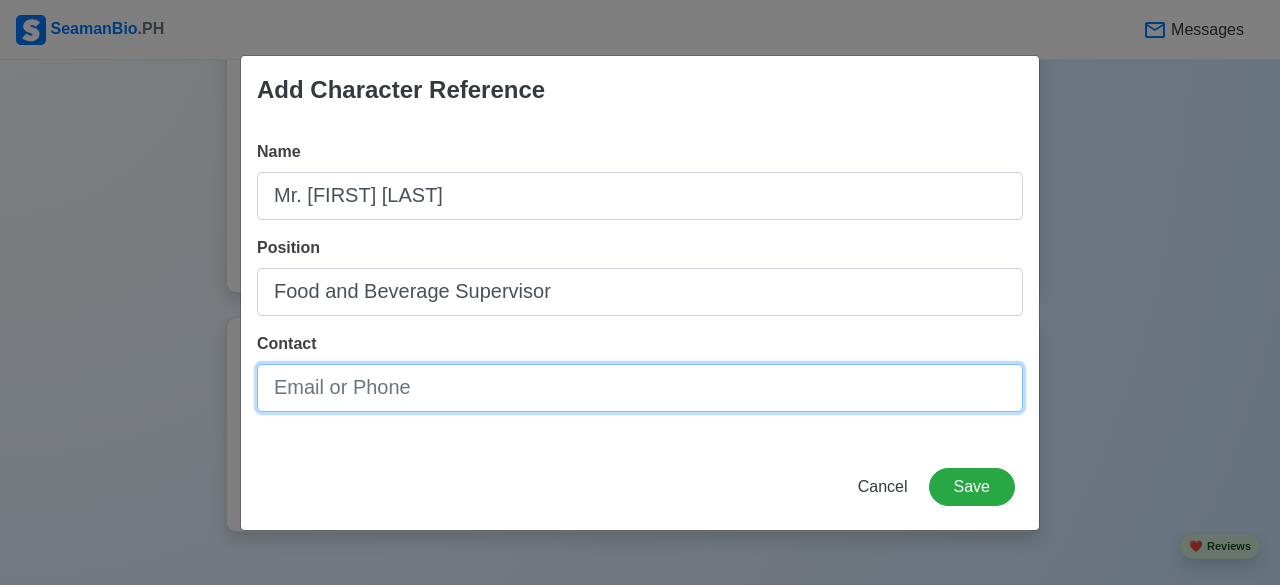 click on "Contact" at bounding box center [640, 388] 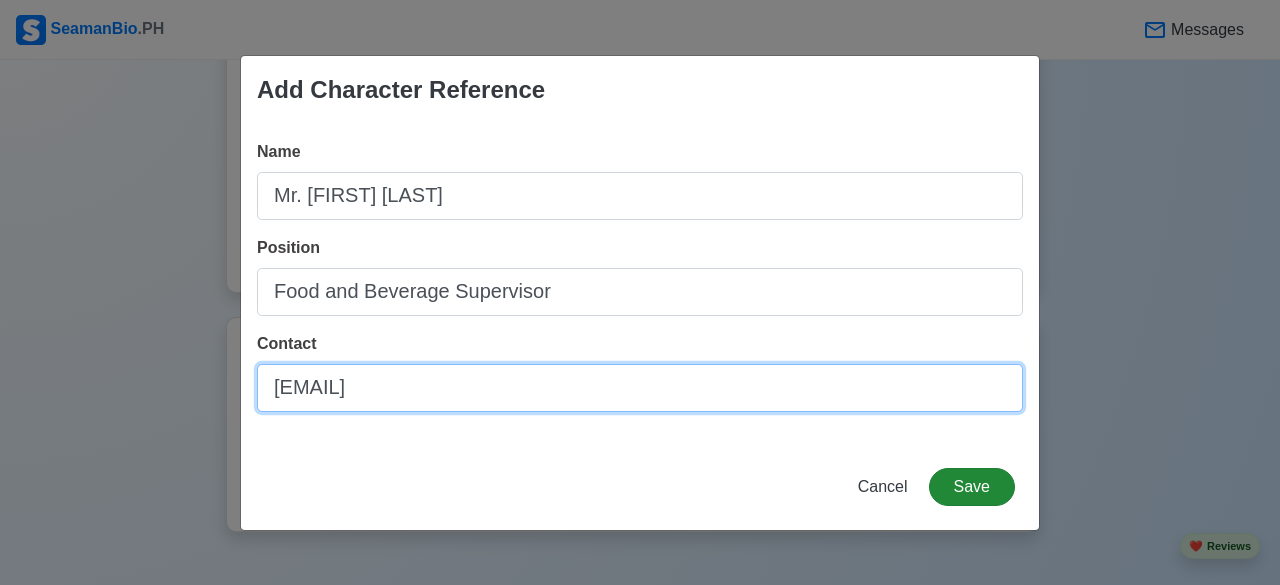 type on "[EMAIL]" 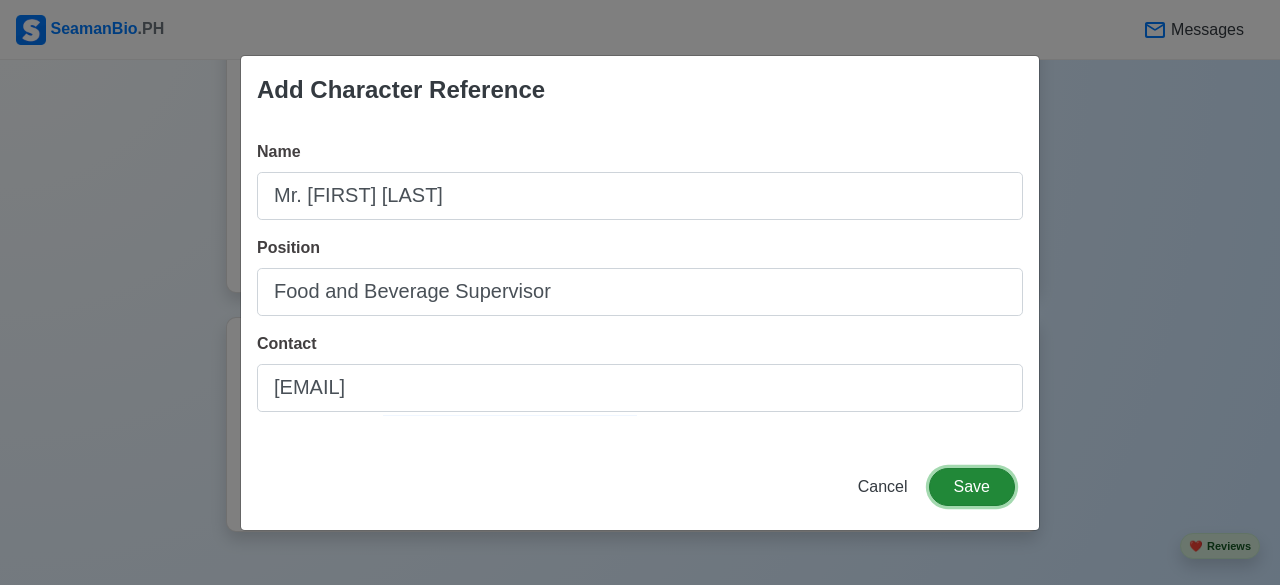 click on "Save" at bounding box center (972, 487) 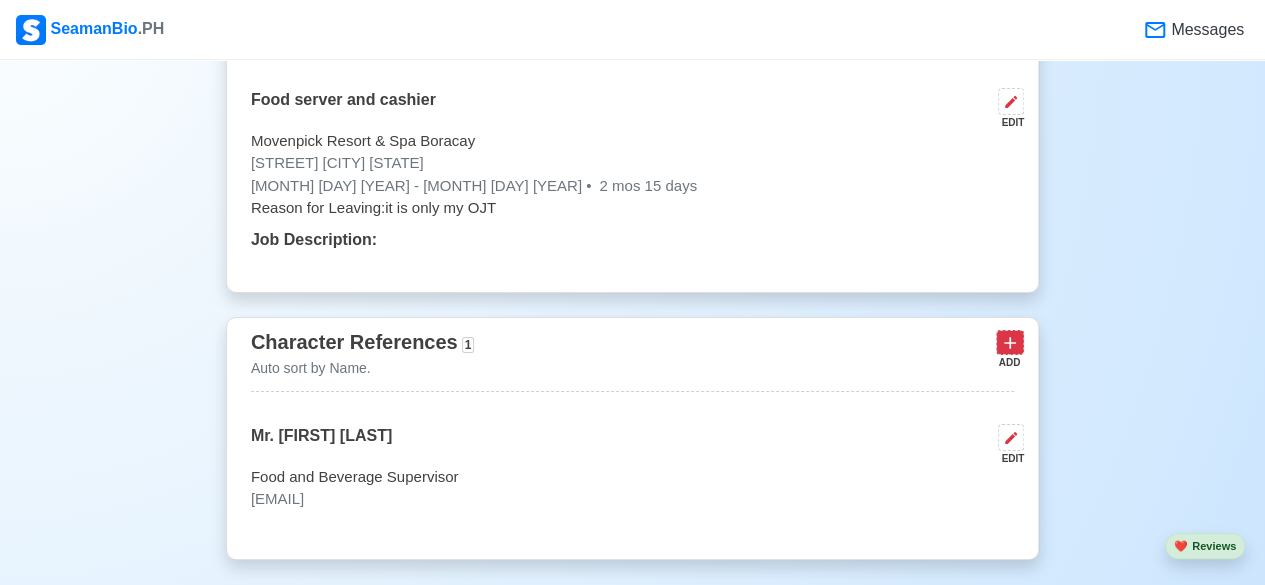 click 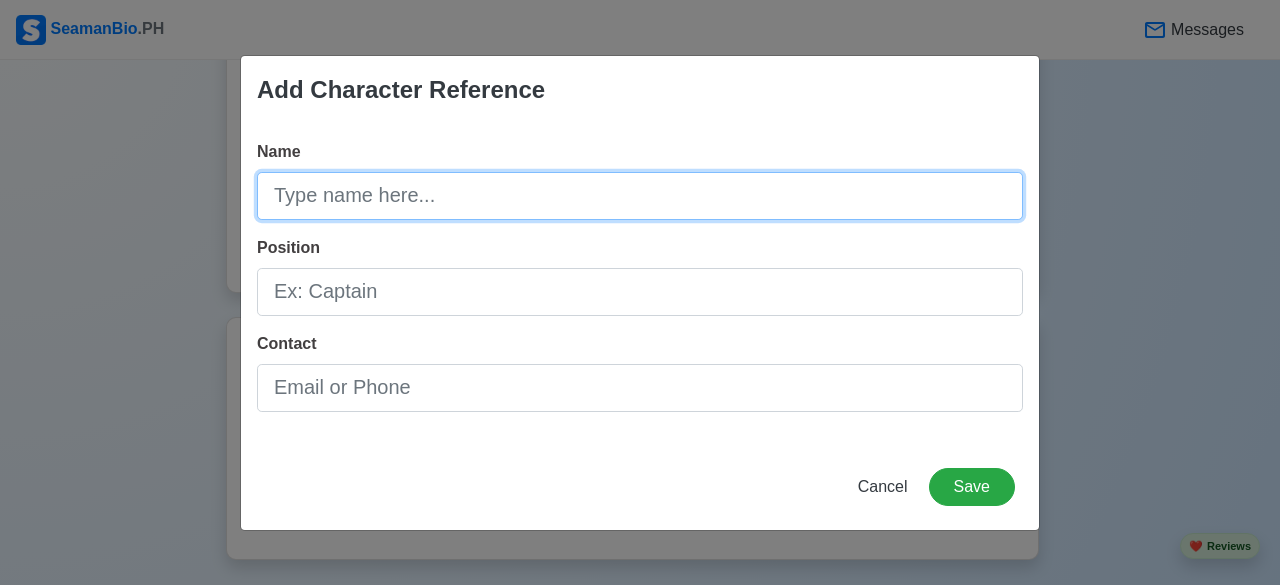 click on "Name" at bounding box center [640, 196] 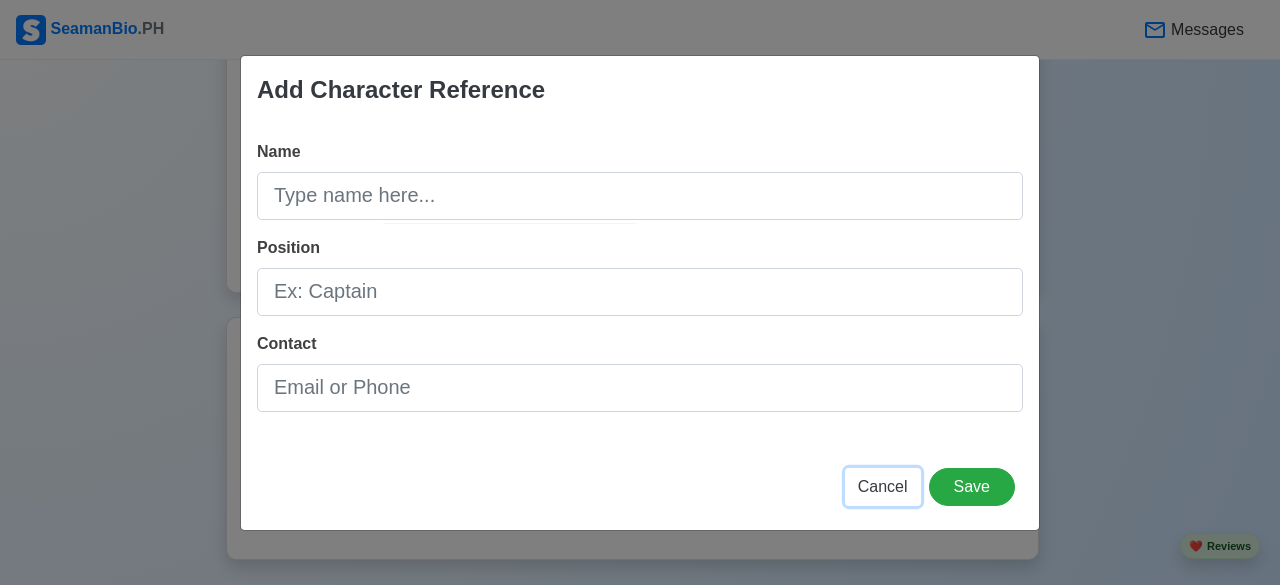 click on "Cancel" at bounding box center [883, 486] 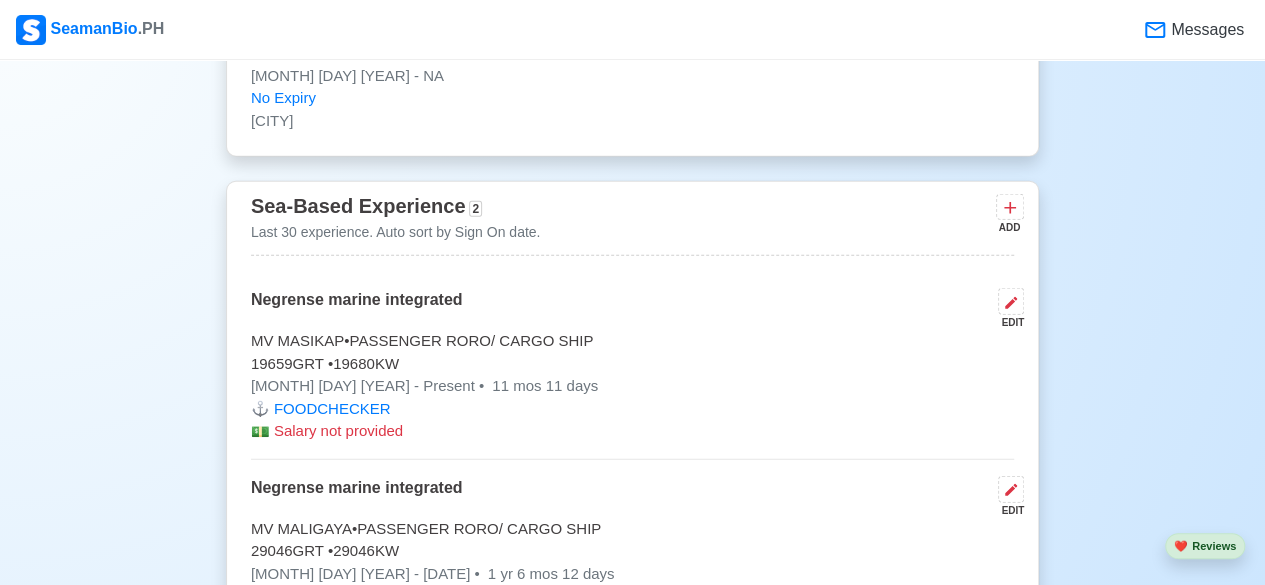 scroll, scrollTop: 2585, scrollLeft: 0, axis: vertical 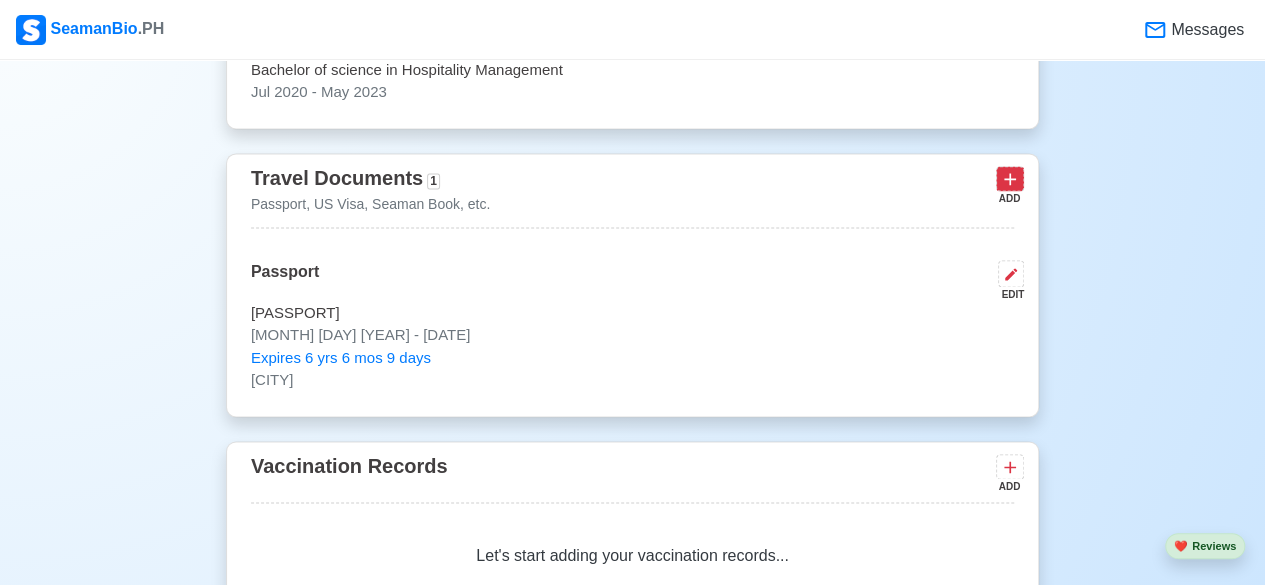 click 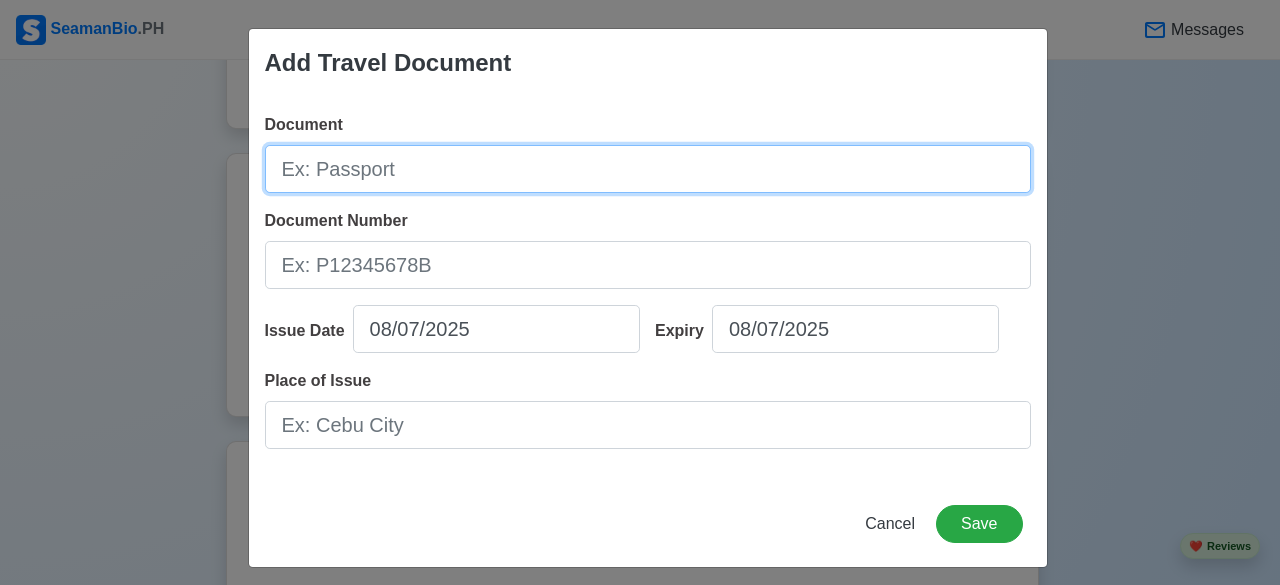 click on "Document" at bounding box center [648, 169] 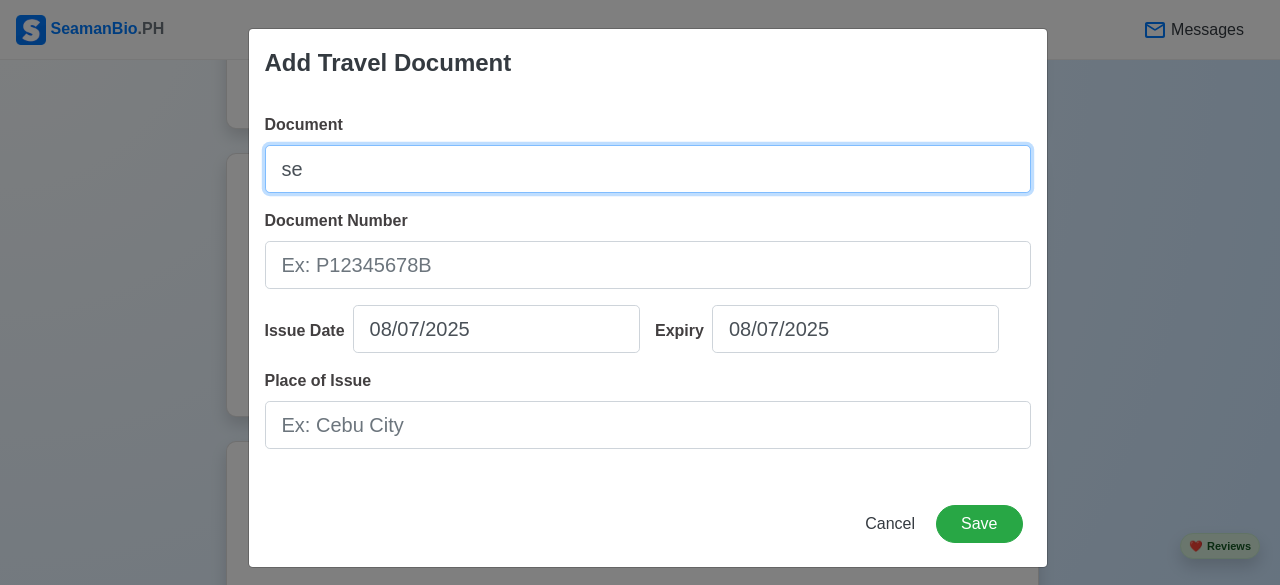 type on "s" 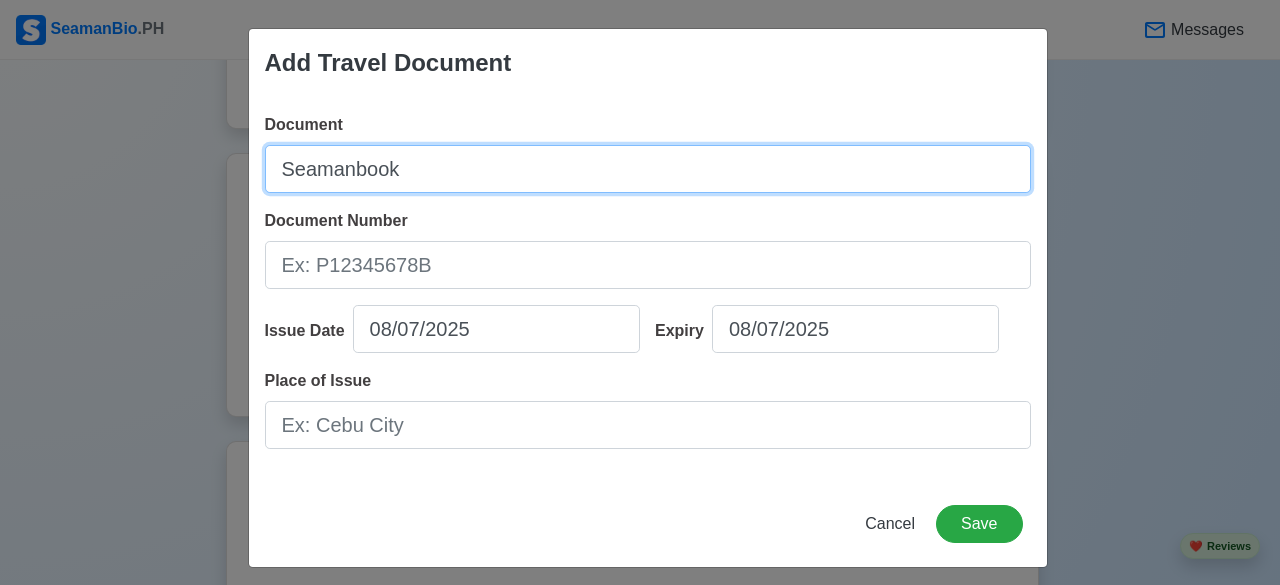 type on "Seamanbook" 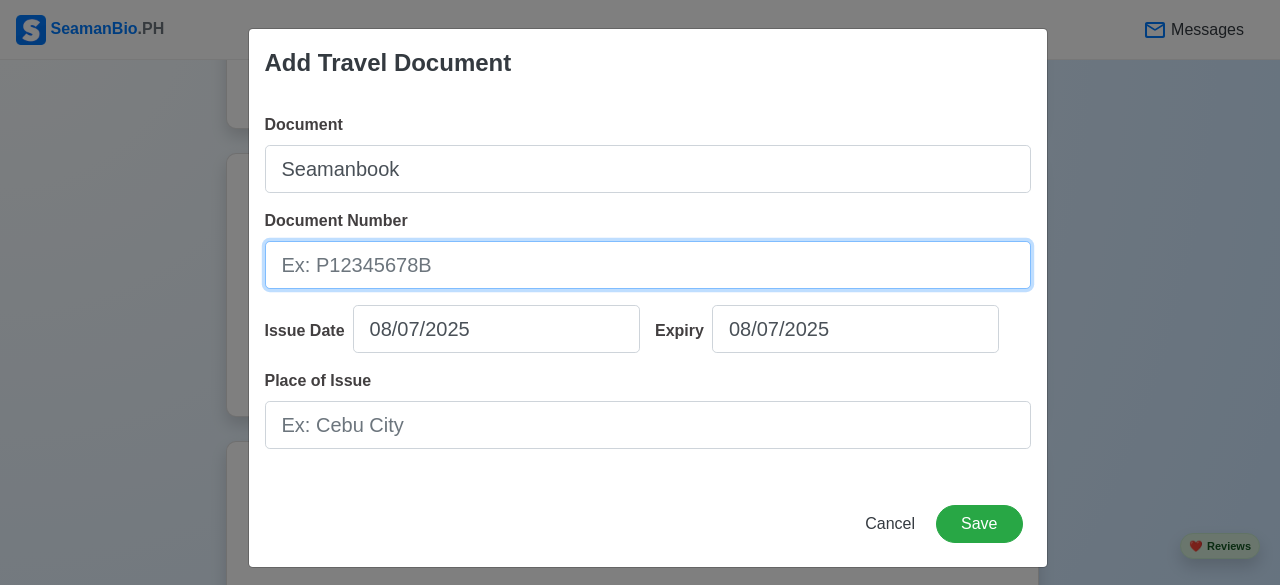 click on "Document Number" at bounding box center [648, 265] 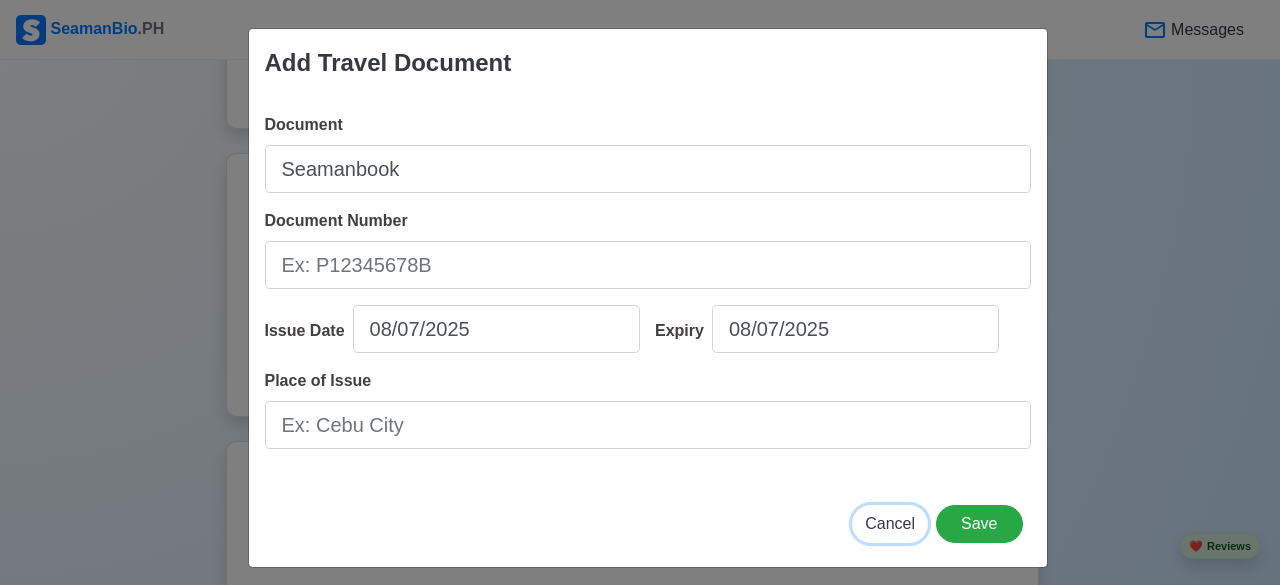 click on "Cancel" at bounding box center (890, 523) 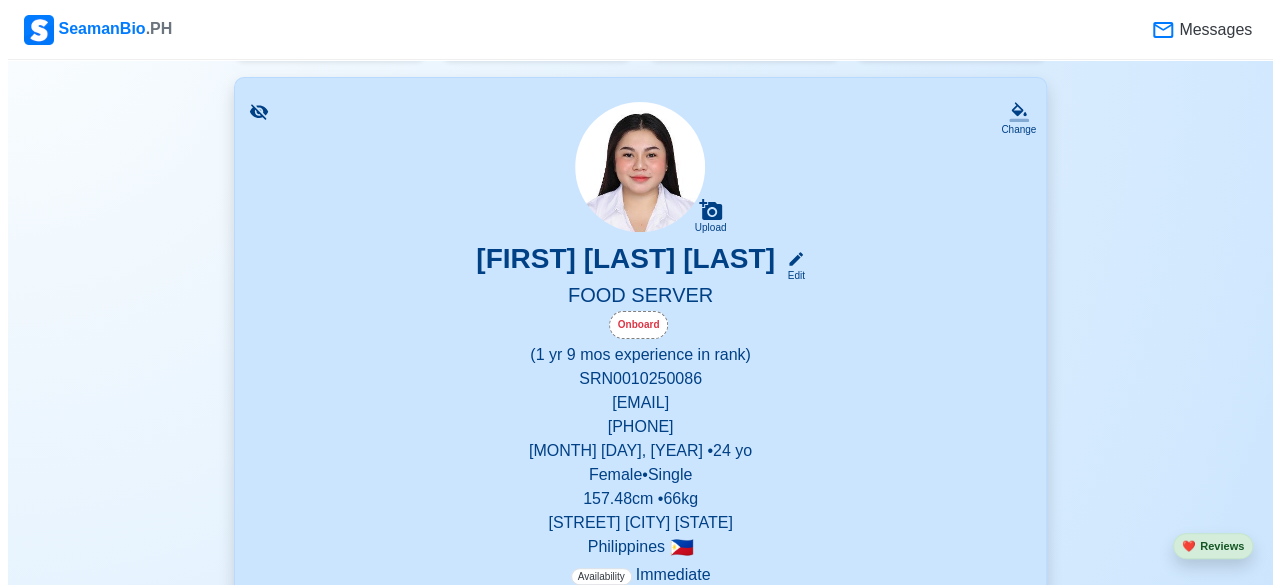 scroll, scrollTop: 0, scrollLeft: 0, axis: both 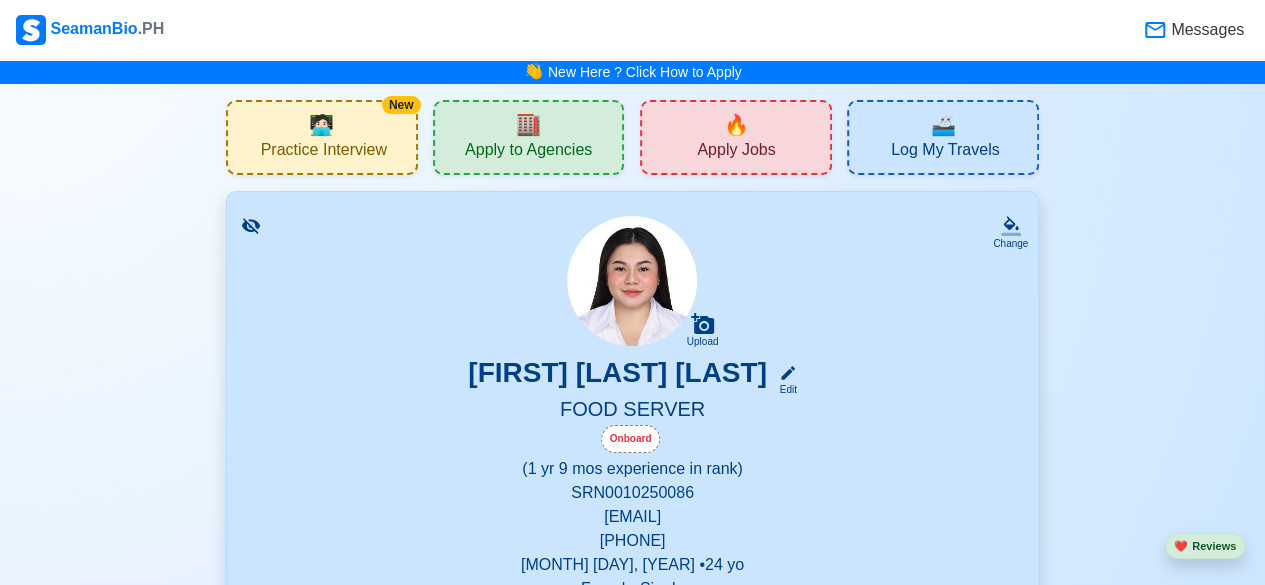 click on "Practice Interview" at bounding box center [324, 152] 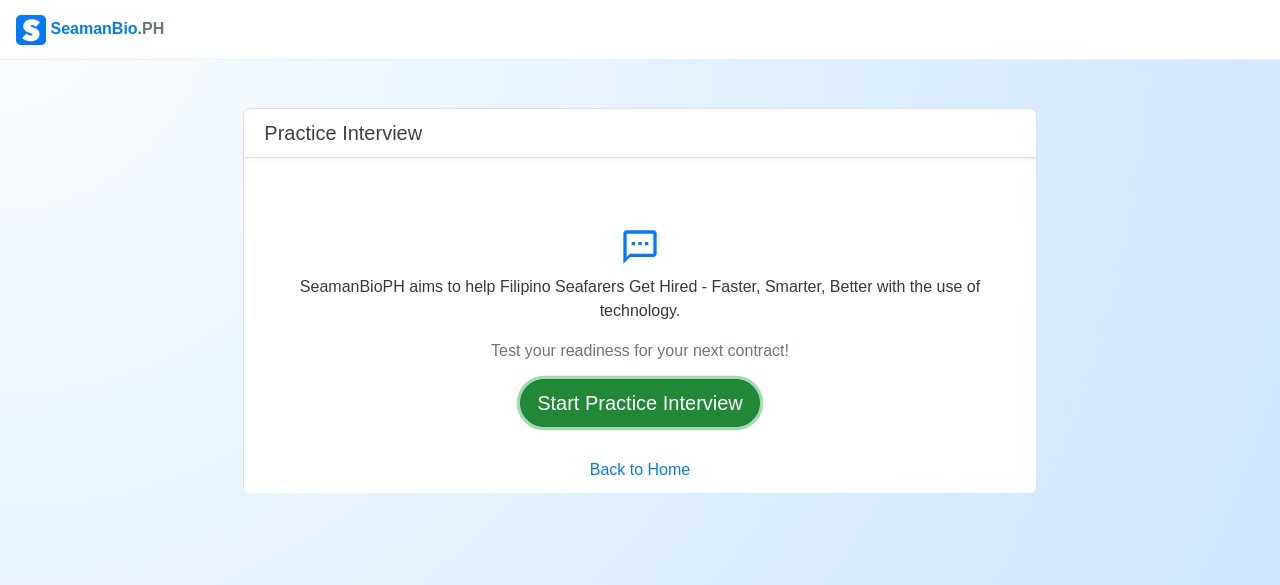 click on "Start Practice Interview" at bounding box center (640, 403) 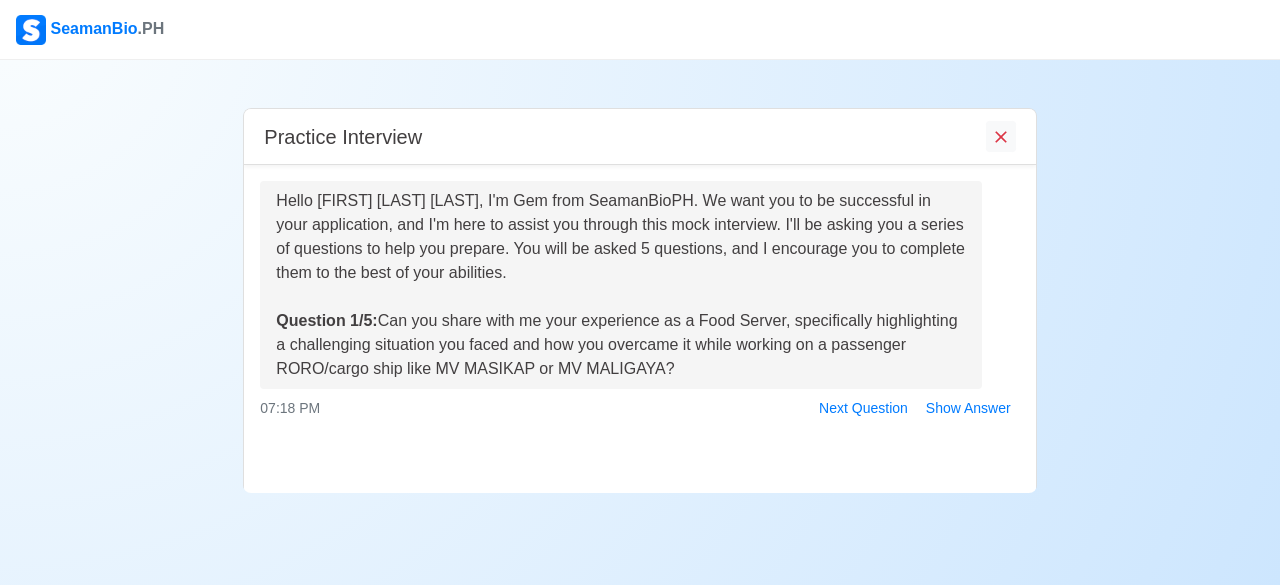 scroll, scrollTop: 142, scrollLeft: 0, axis: vertical 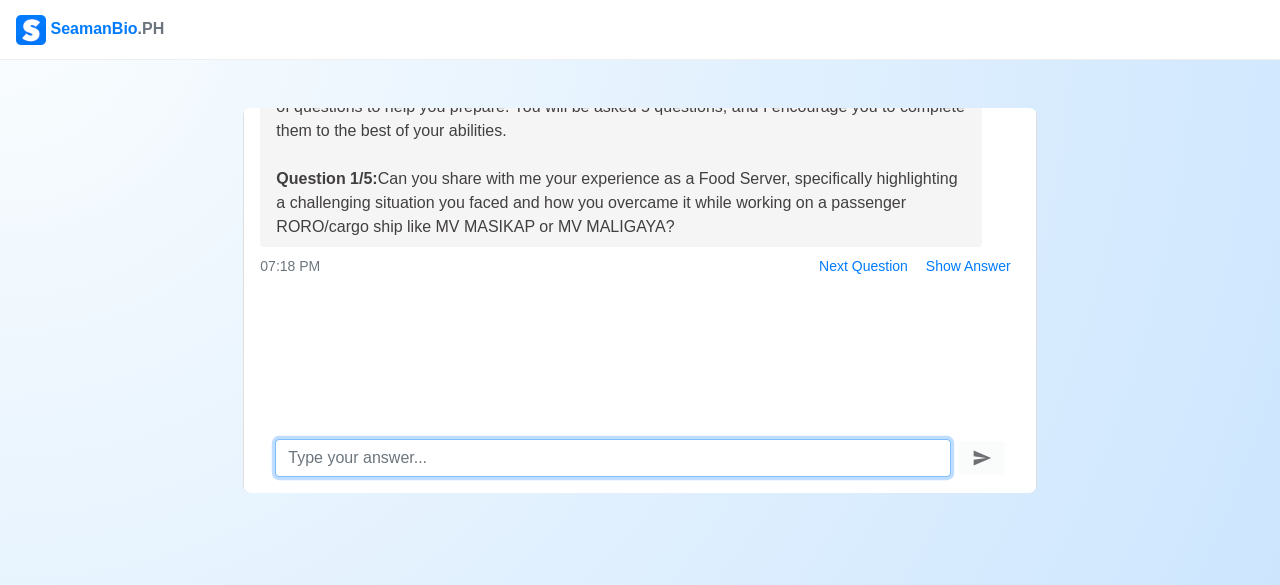 click at bounding box center (612, 458) 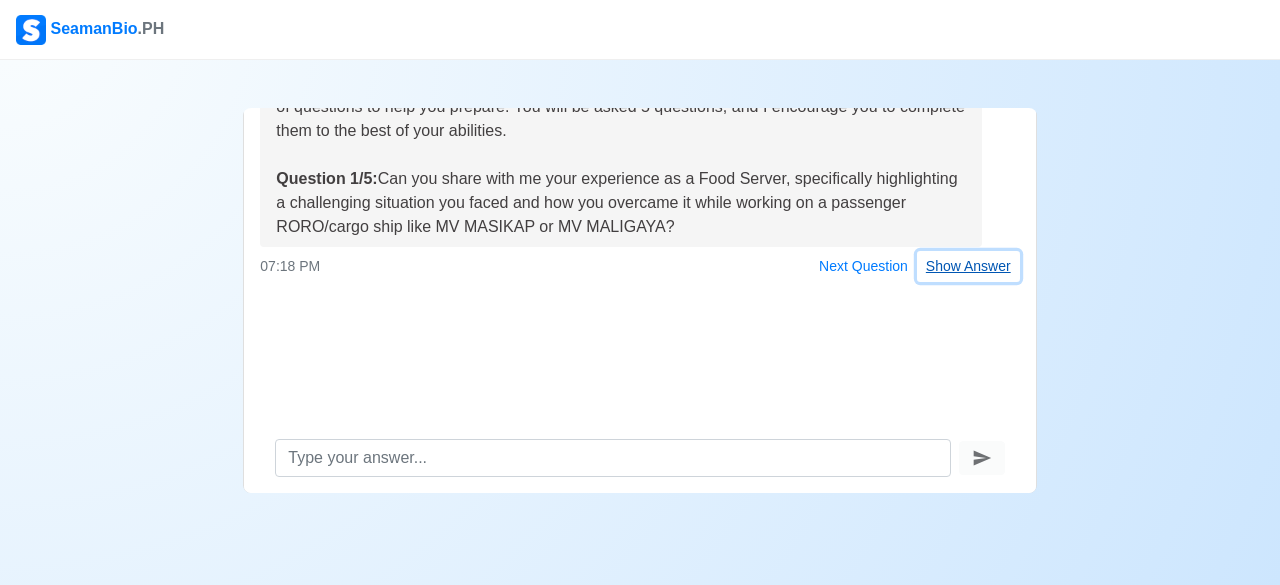 click on "Show Answer" at bounding box center [968, 266] 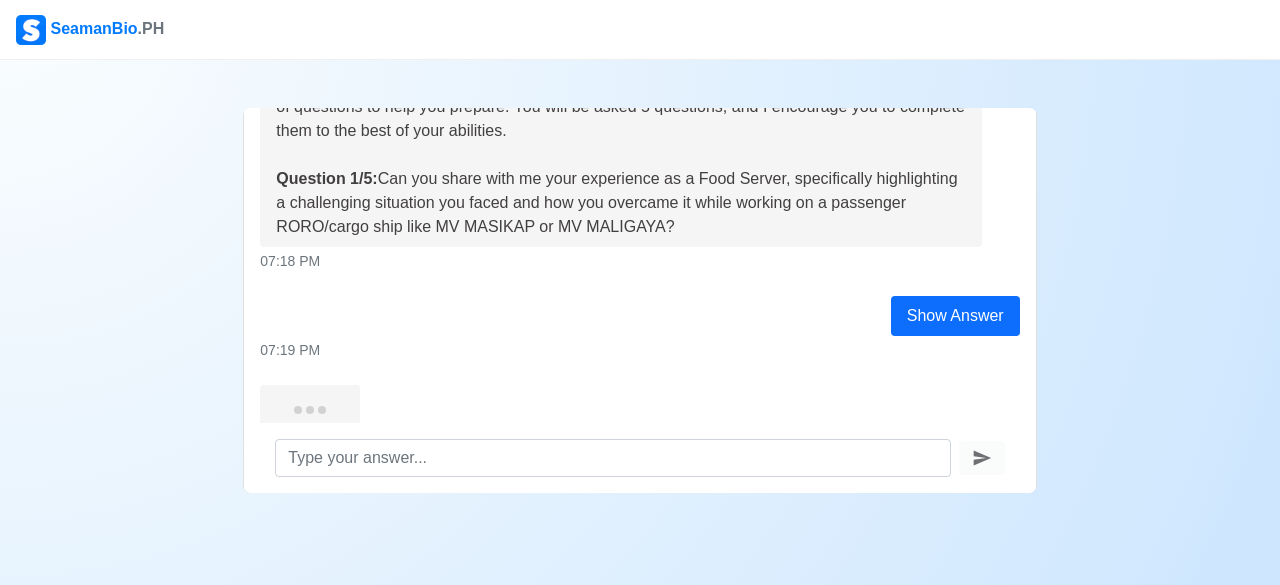 scroll, scrollTop: 60, scrollLeft: 0, axis: vertical 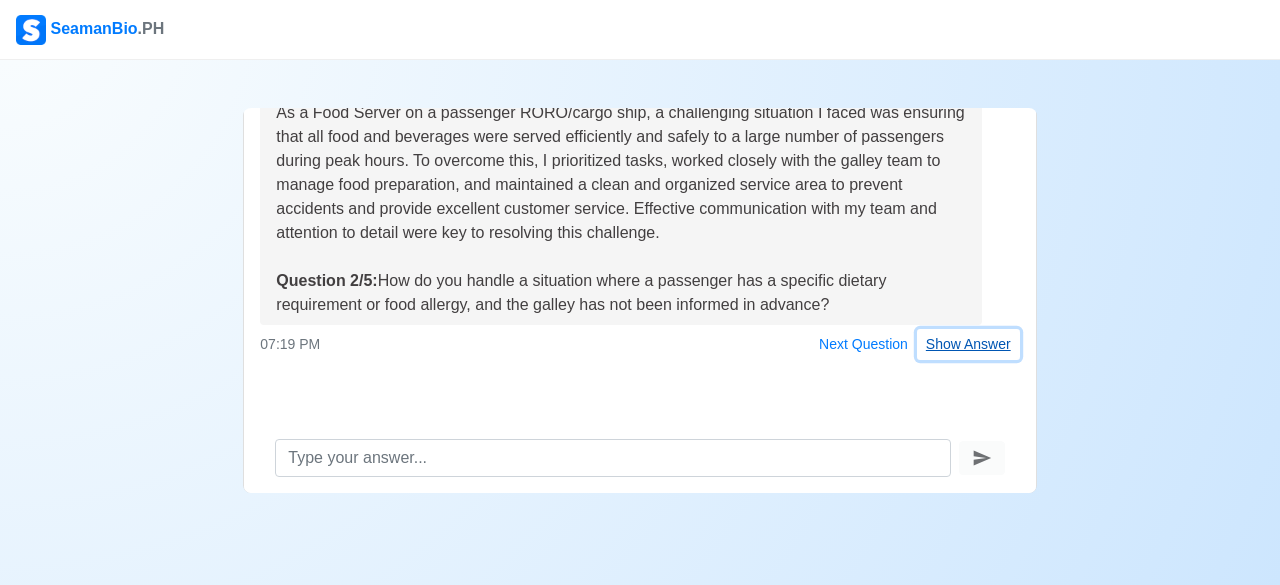 click on "Show Answer" at bounding box center (968, 344) 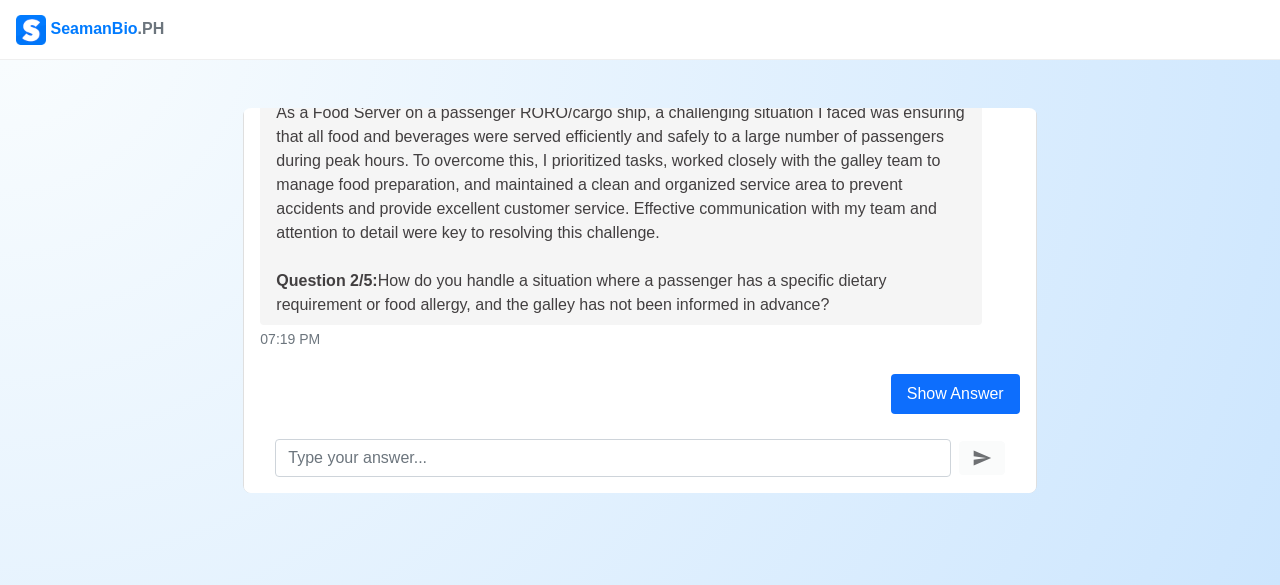 scroll, scrollTop: 430, scrollLeft: 0, axis: vertical 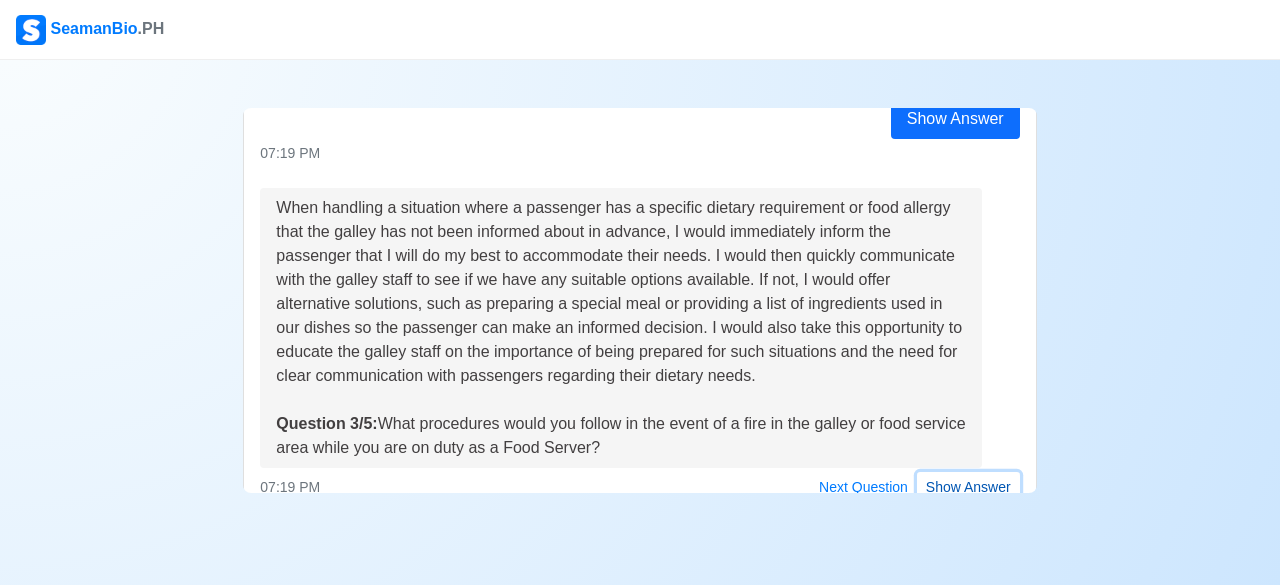 click on "Show Answer" at bounding box center (968, 487) 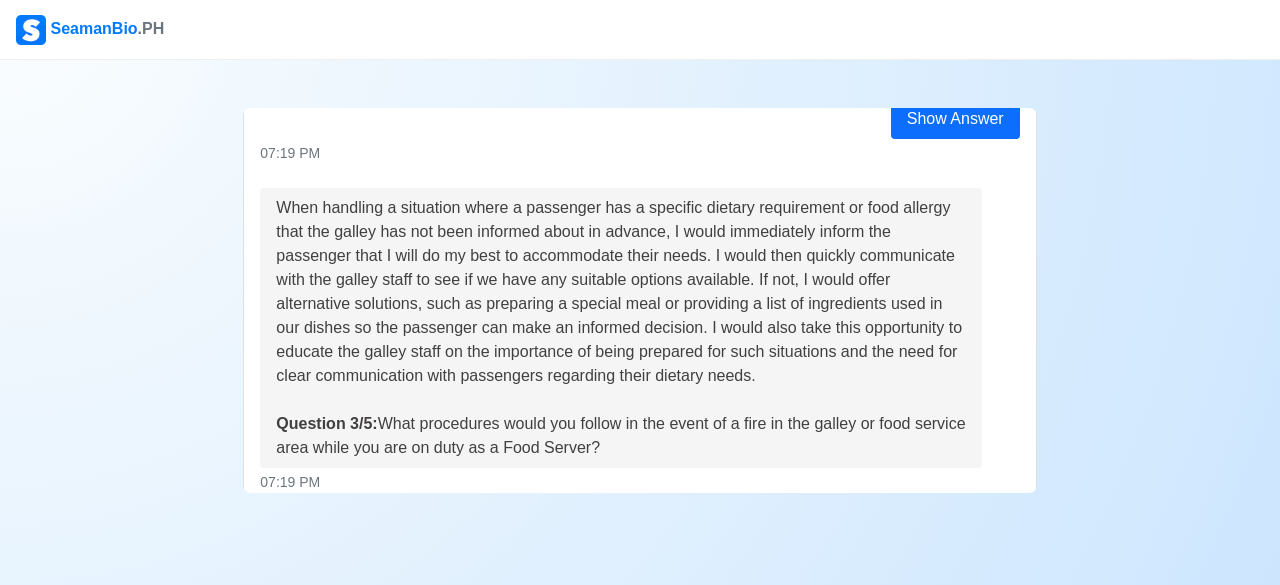 scroll, scrollTop: 848, scrollLeft: 0, axis: vertical 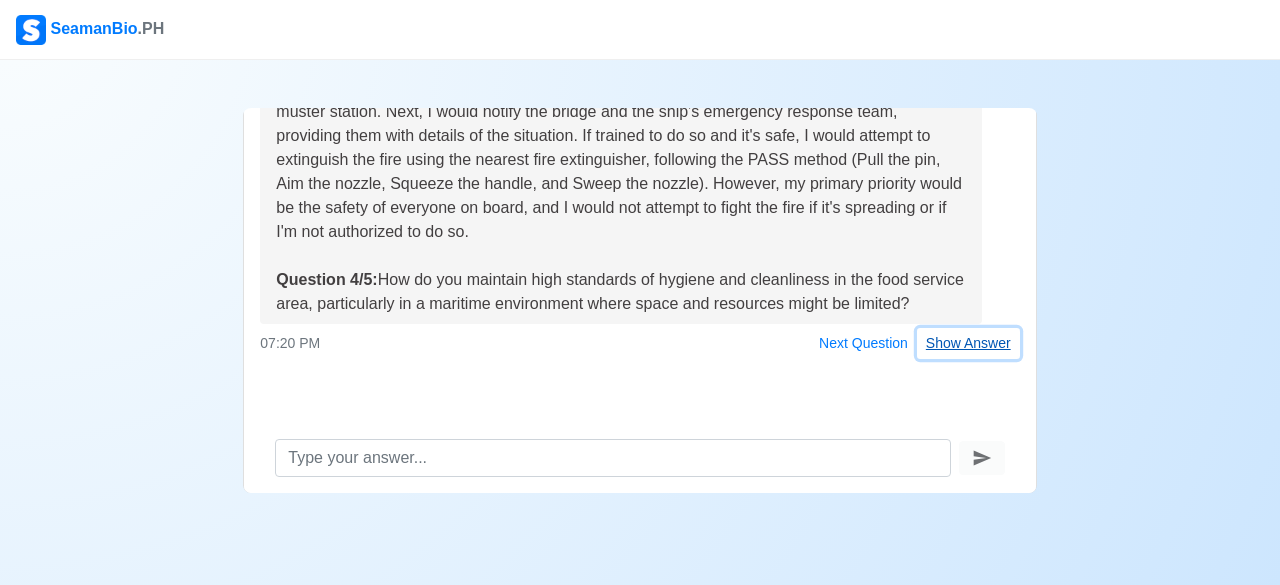 click on "Show Answer" at bounding box center (968, 343) 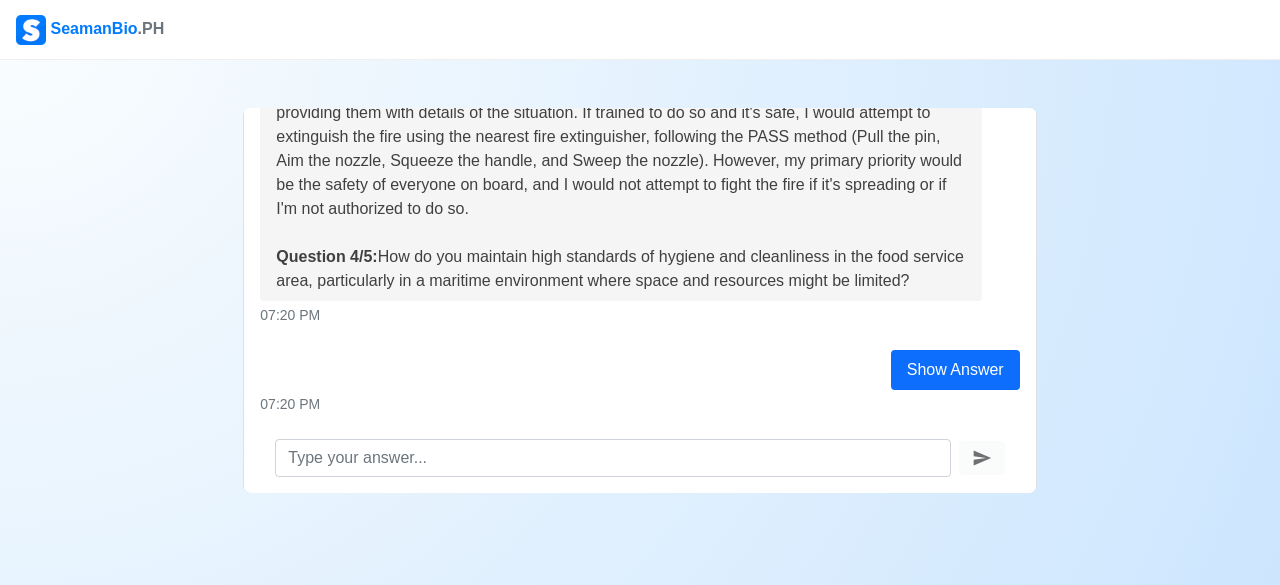 scroll, scrollTop: 1338, scrollLeft: 0, axis: vertical 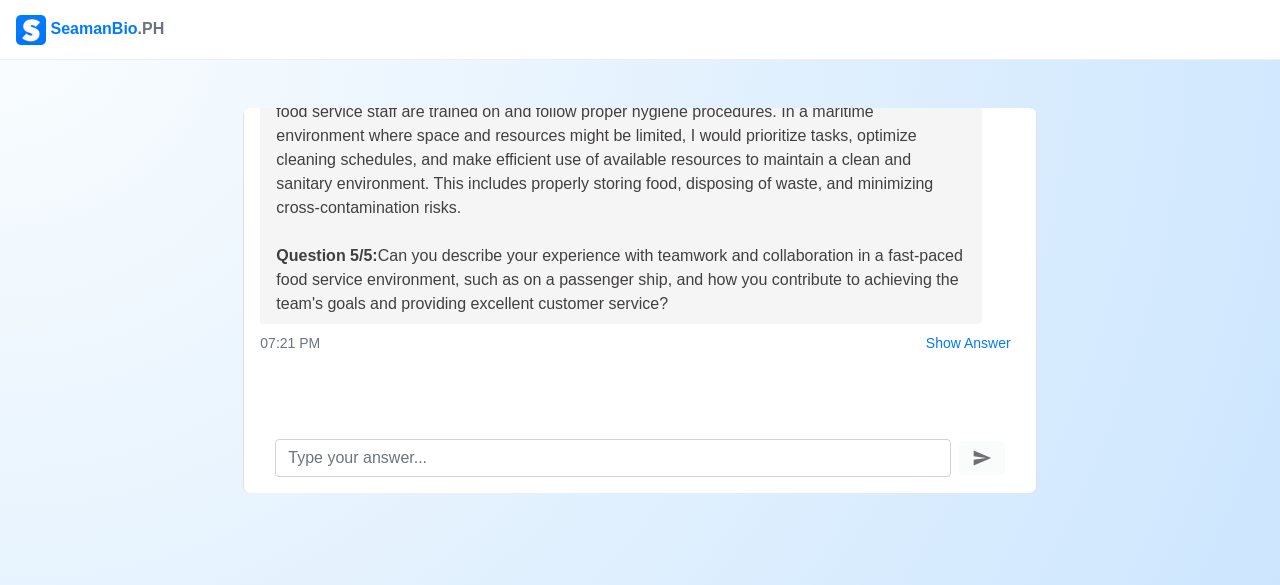 click at bounding box center (639, 458) 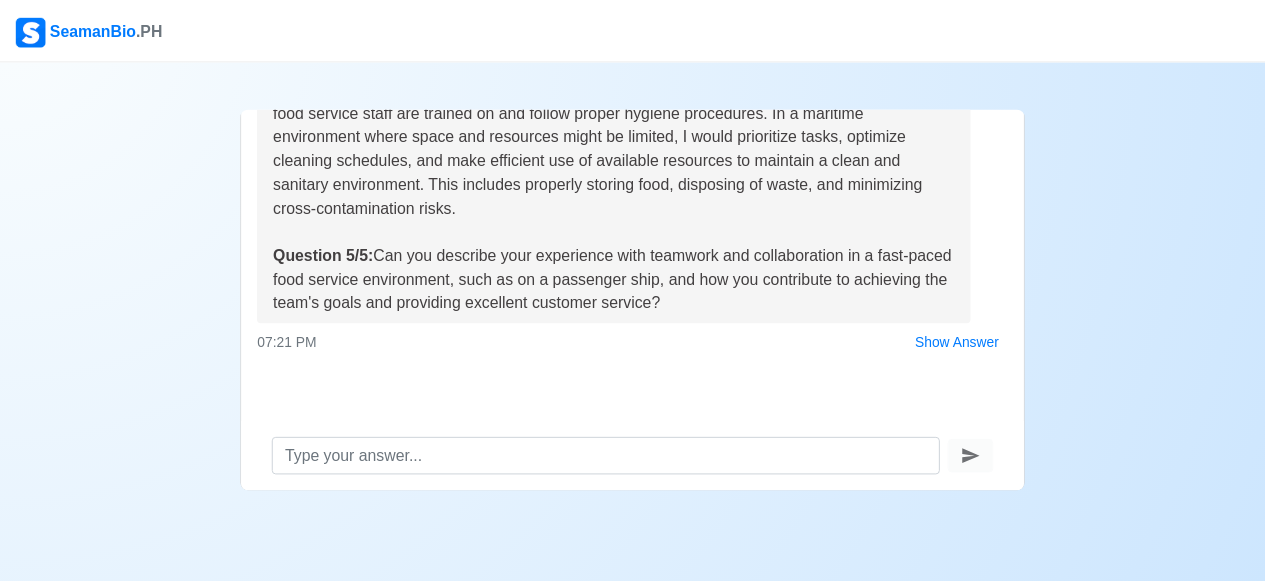 scroll, scrollTop: 1714, scrollLeft: 0, axis: vertical 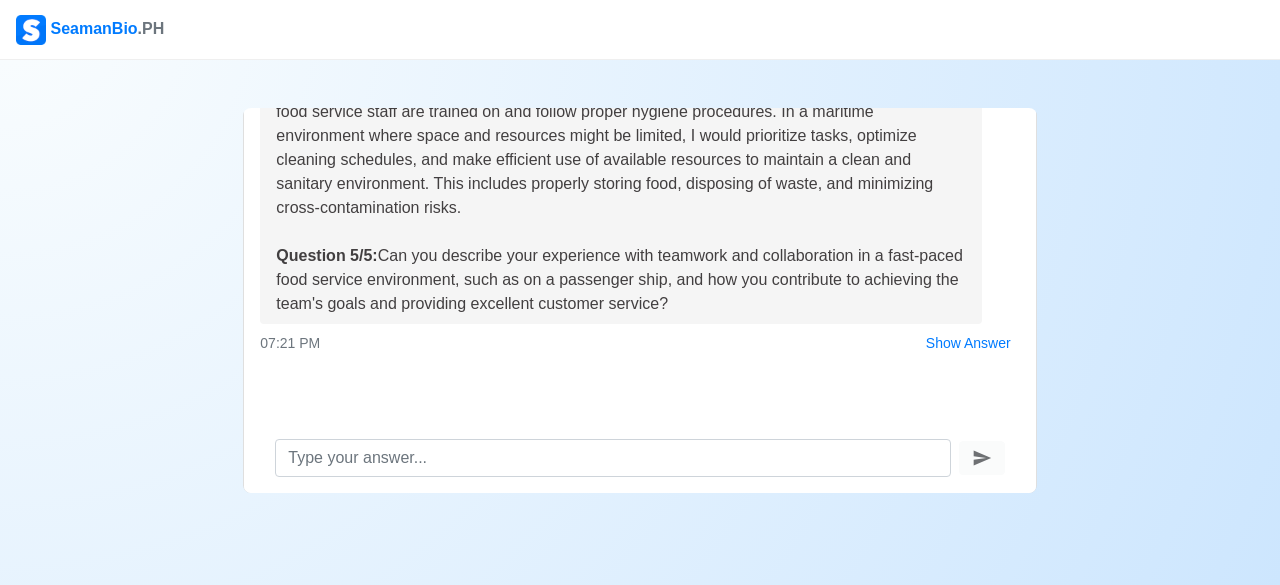 click on "To maintain high standards of hygiene and cleanliness in the food service area on a ship, I would ensure that all food handling and preparation surfaces are regularly cleaned and sanitized, using approved cleaning agents and following the ship's sanitation protocols. I would also conduct regular inspections of the food service area, including storage facilities, to prevent pest infestations and ensure that all equipment is in good working condition. Additionally, I would adhere to proper hand hygiene practices, wearing gloves when handling food, and ensure that all food service staff are trained on and follow proper hygiene procedures. In a maritime environment where space and resources might be limited, I would prioritize tasks, optimize cleaning schedules, and make efficient use of available resources to maintain a clean and sanitary environment. This includes properly storing food, disposing of waste, and minimizing cross-contamination risks.  Question 5/5:" at bounding box center (620, 136) 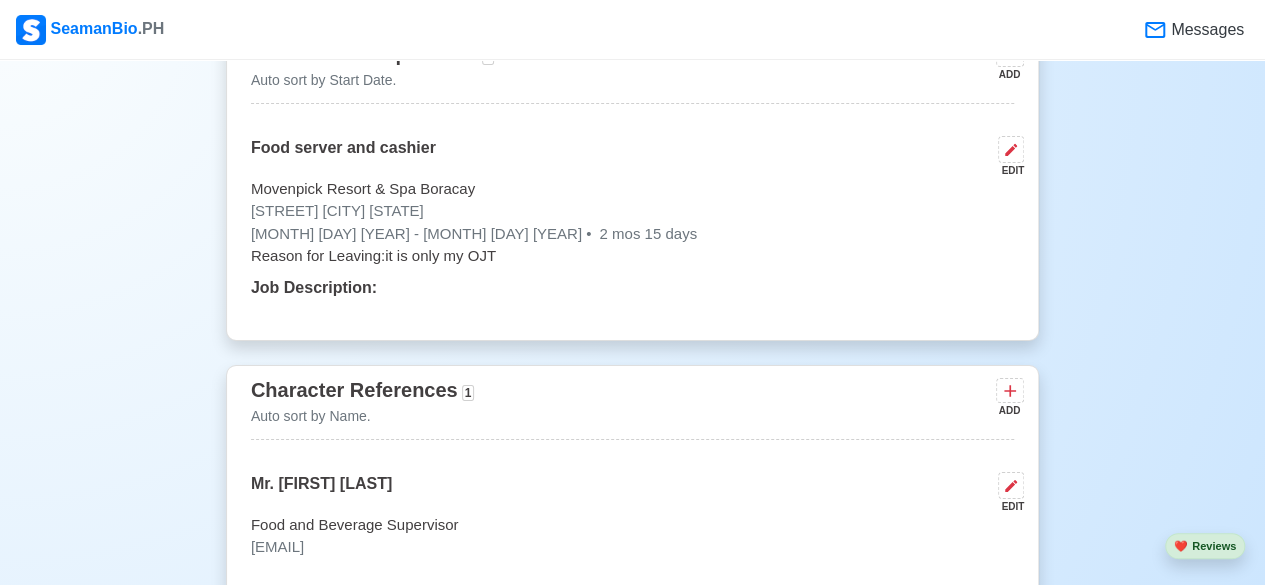 scroll, scrollTop: 3245, scrollLeft: 0, axis: vertical 